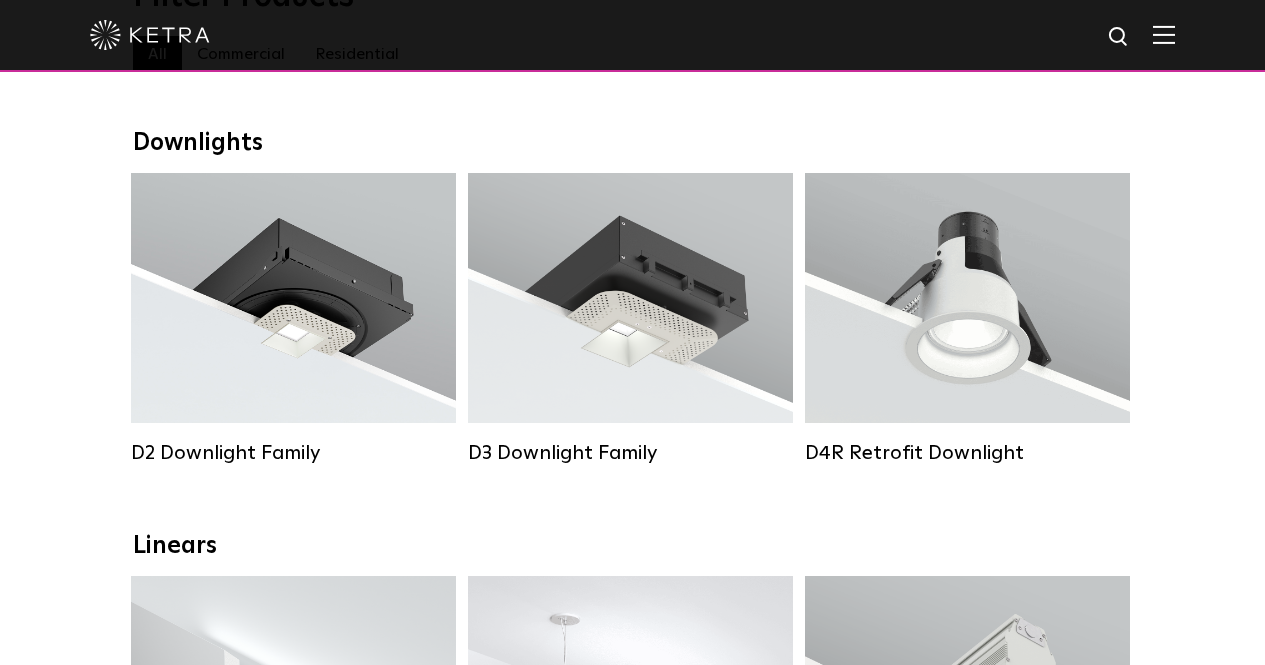 scroll, scrollTop: 0, scrollLeft: 0, axis: both 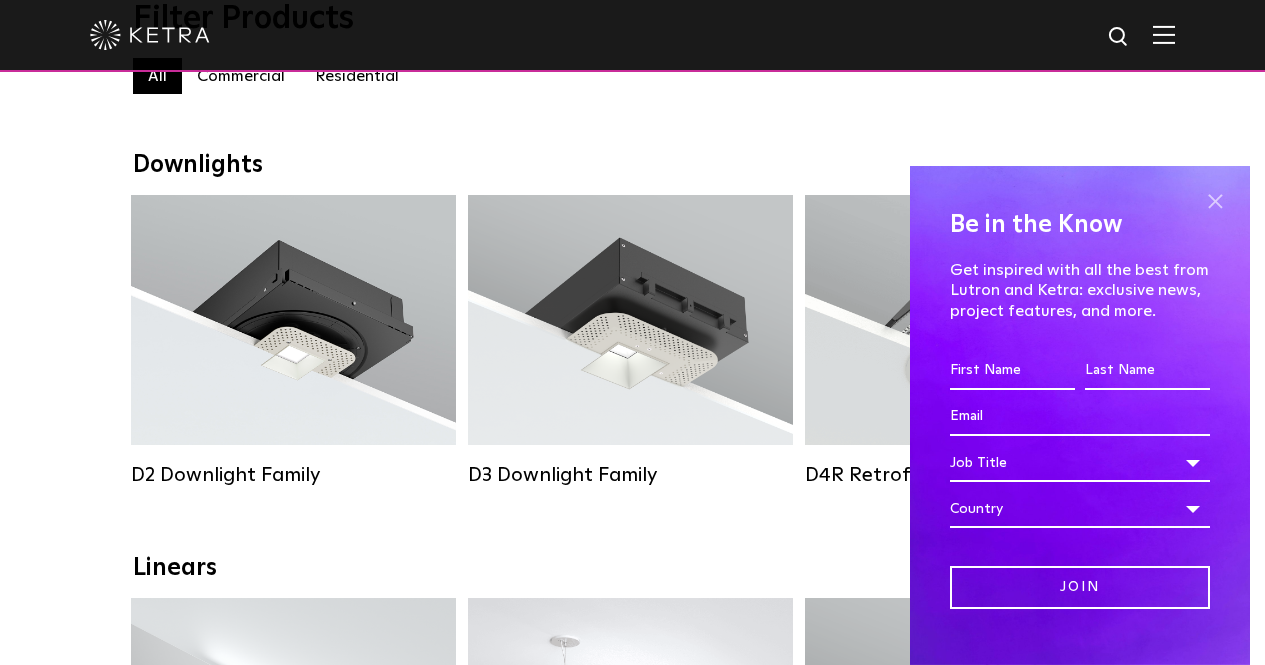 click at bounding box center [1215, 201] 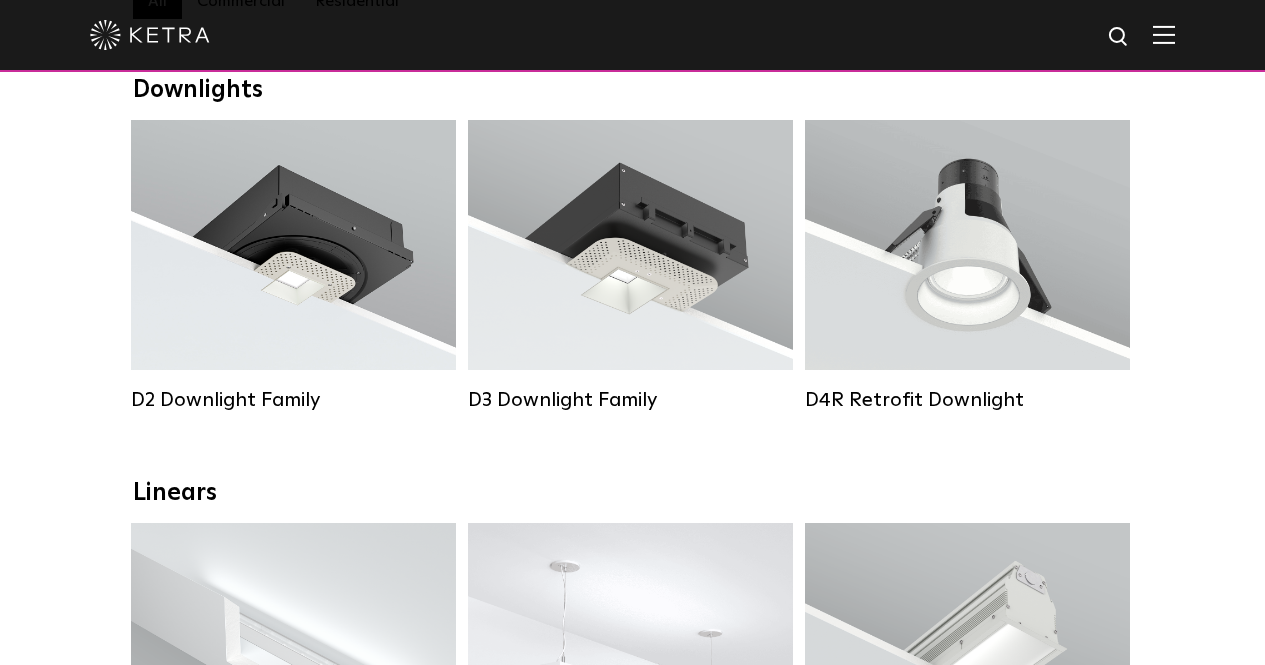 scroll, scrollTop: 324, scrollLeft: 0, axis: vertical 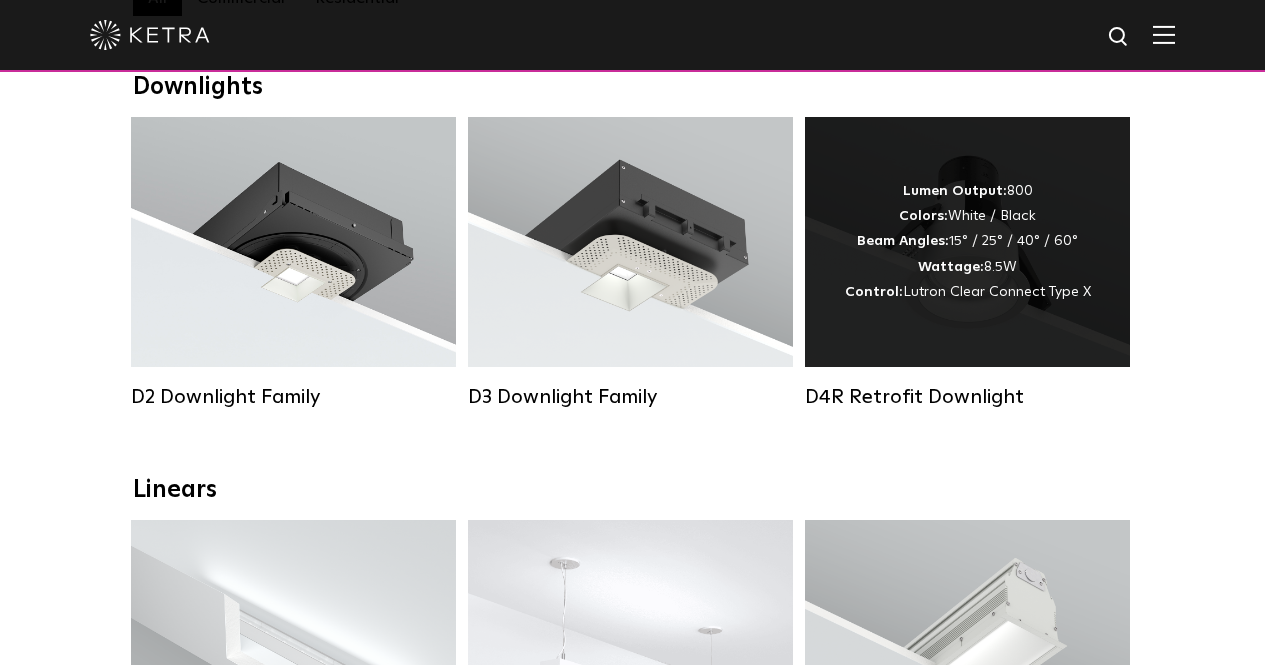 click on "Lumen Output:  800 Colors:  White / Black Beam Angles:  15° / 25° / 40° / 60° Wattage:  8.5W Control:  Lutron Clear Connect Type X" at bounding box center [968, 242] 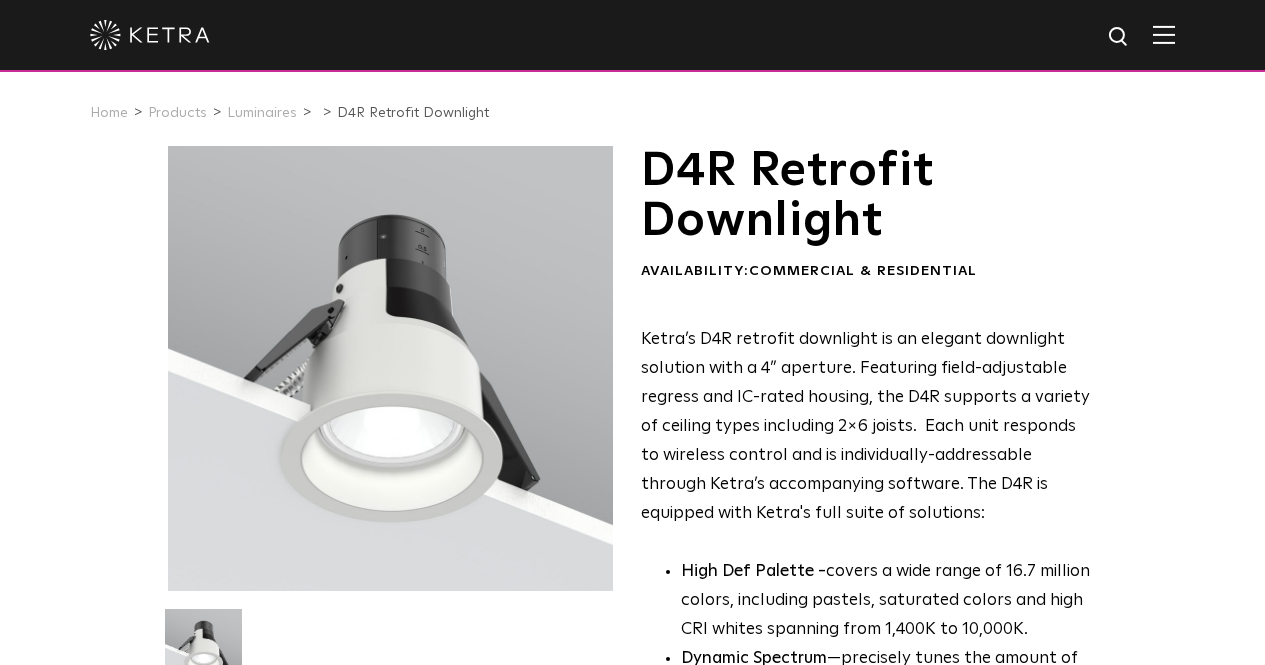 scroll, scrollTop: 0, scrollLeft: 0, axis: both 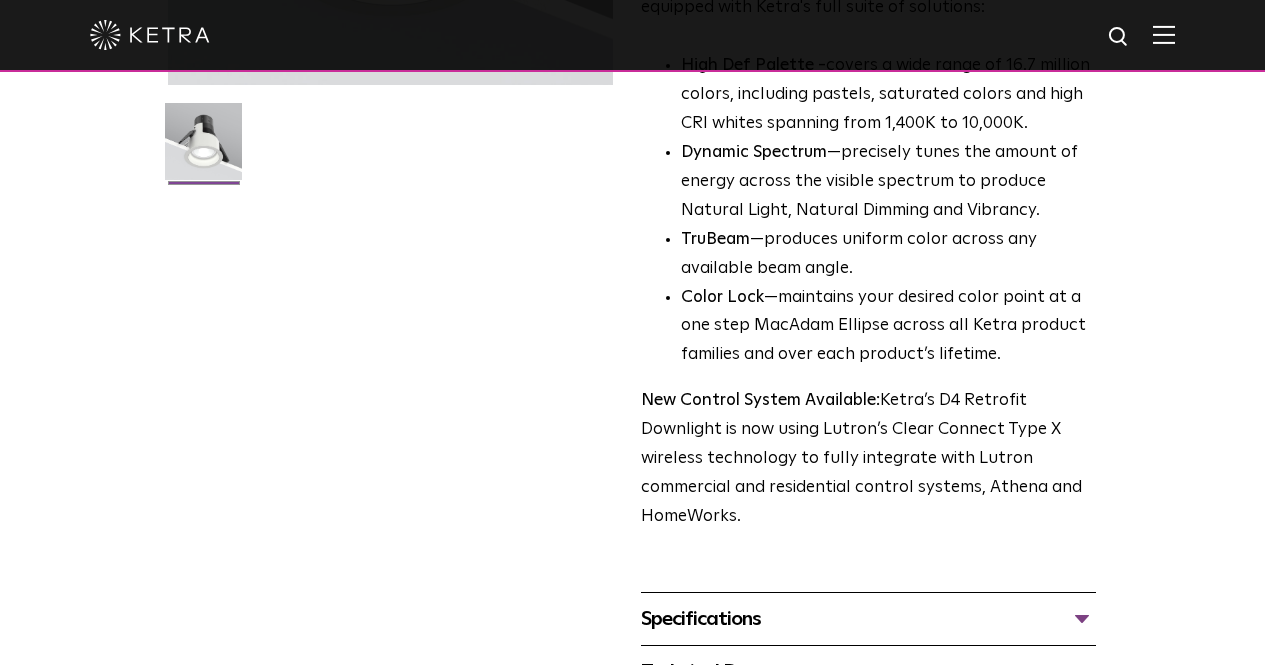 click on "Specifications" at bounding box center (868, 619) 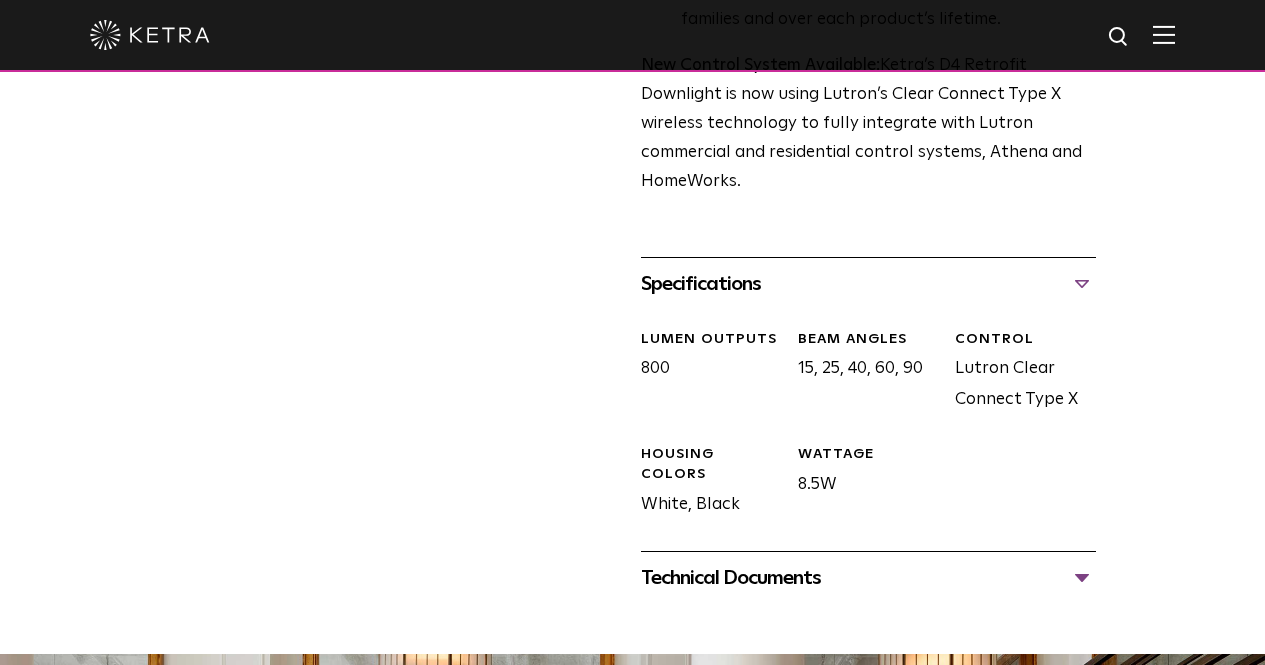 scroll, scrollTop: 842, scrollLeft: 0, axis: vertical 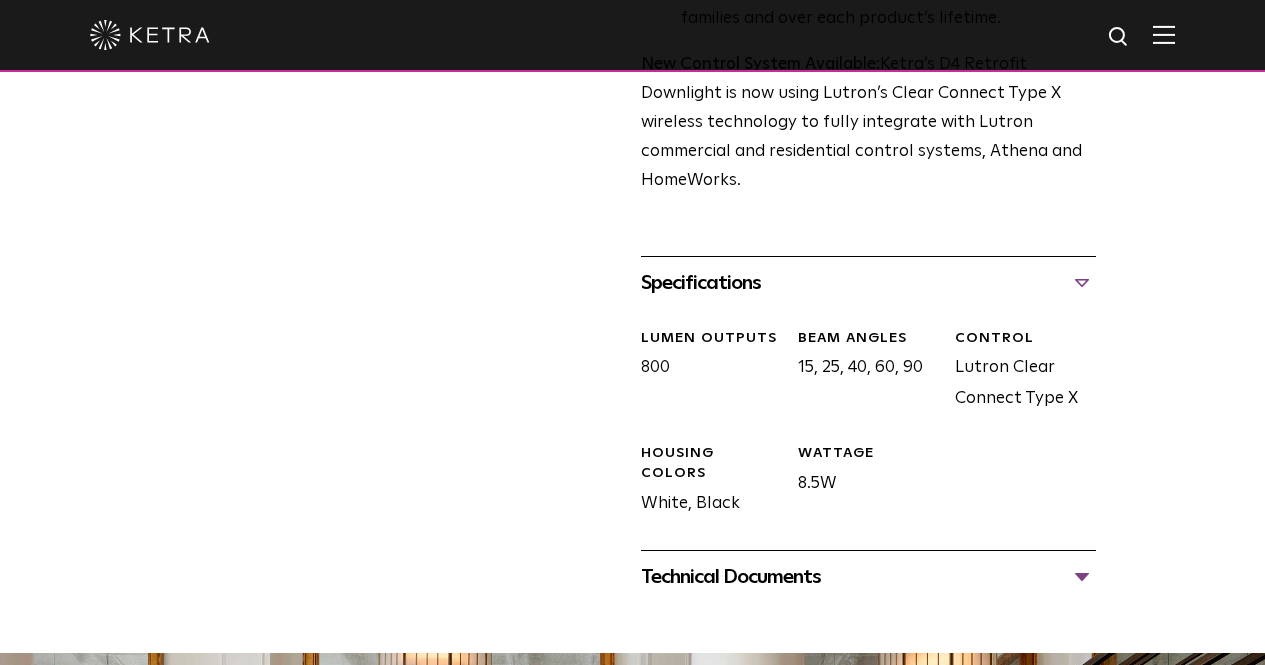 click on "Technical Documents" at bounding box center (868, 577) 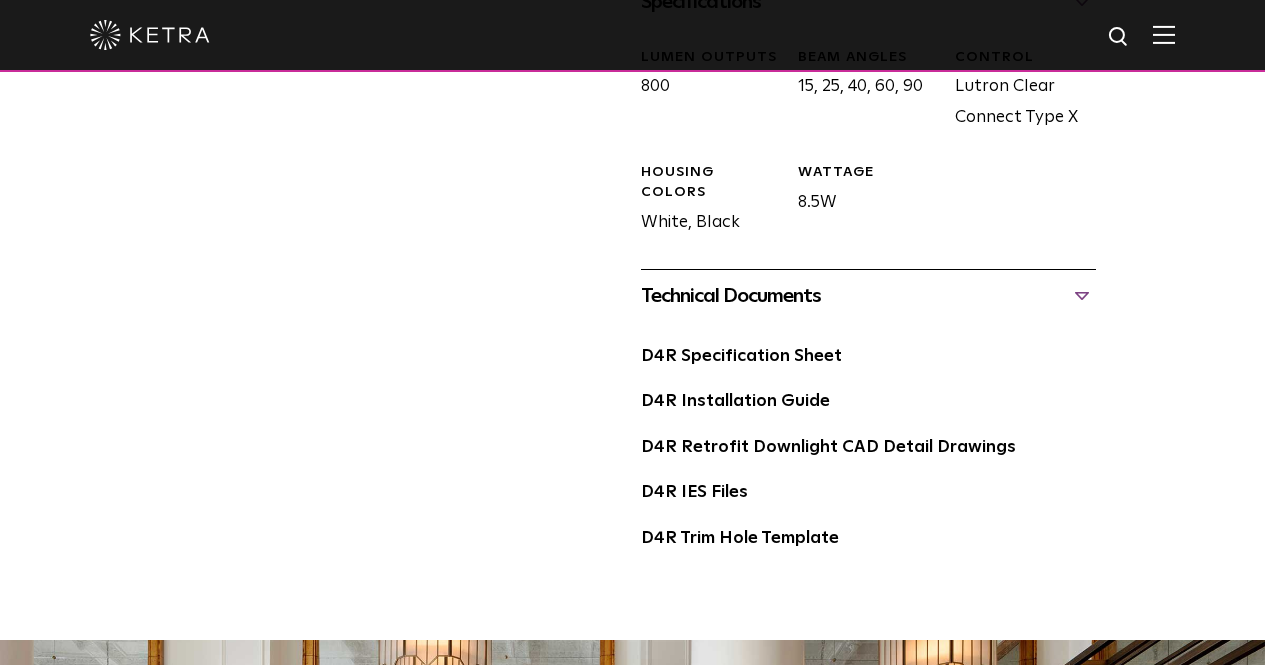 scroll, scrollTop: 1142, scrollLeft: 0, axis: vertical 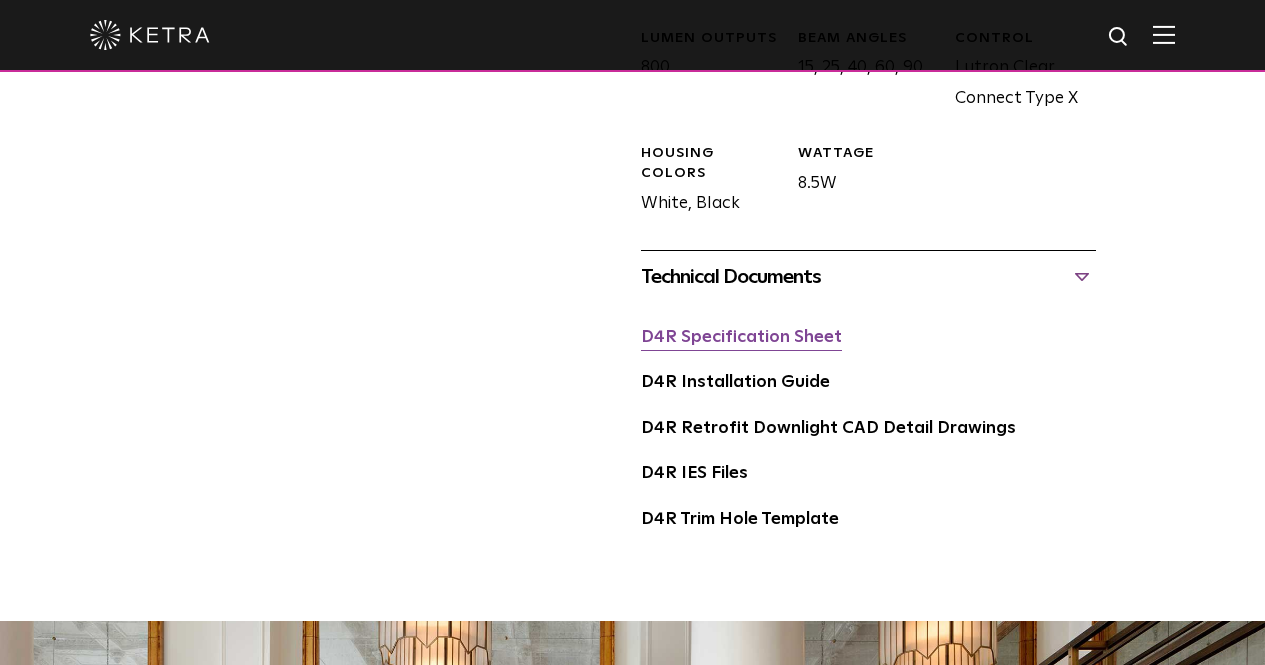 click on "D4R Specification Sheet" at bounding box center [741, 337] 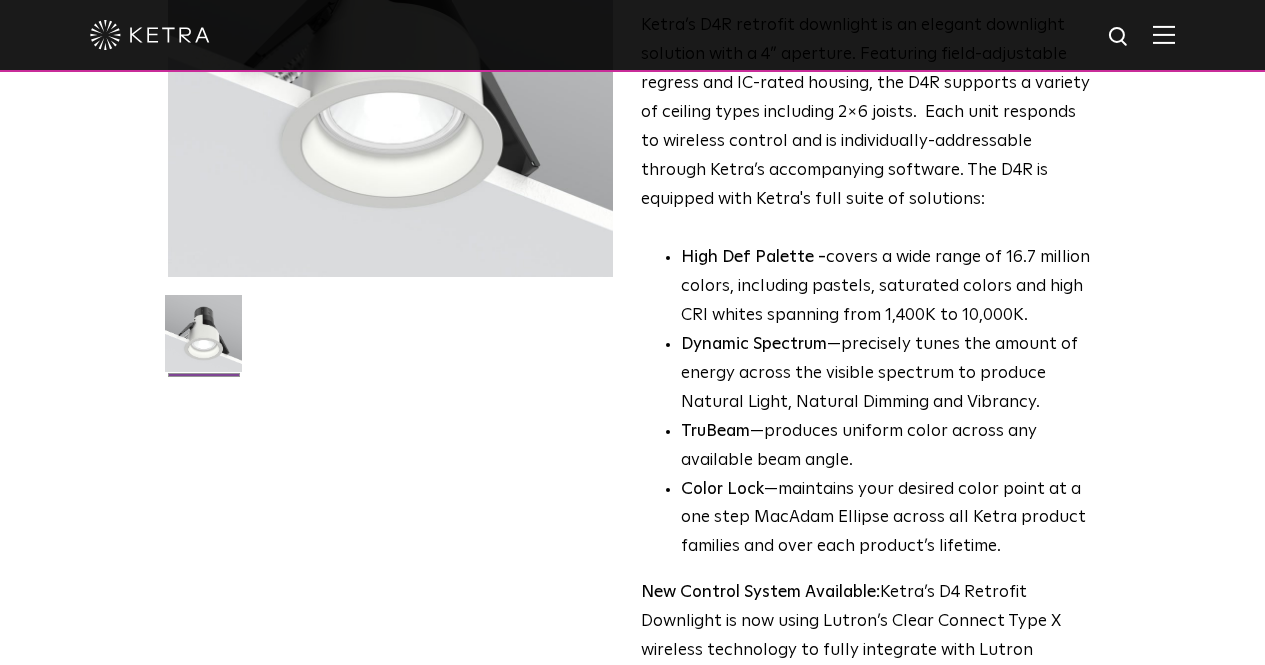 scroll, scrollTop: 313, scrollLeft: 0, axis: vertical 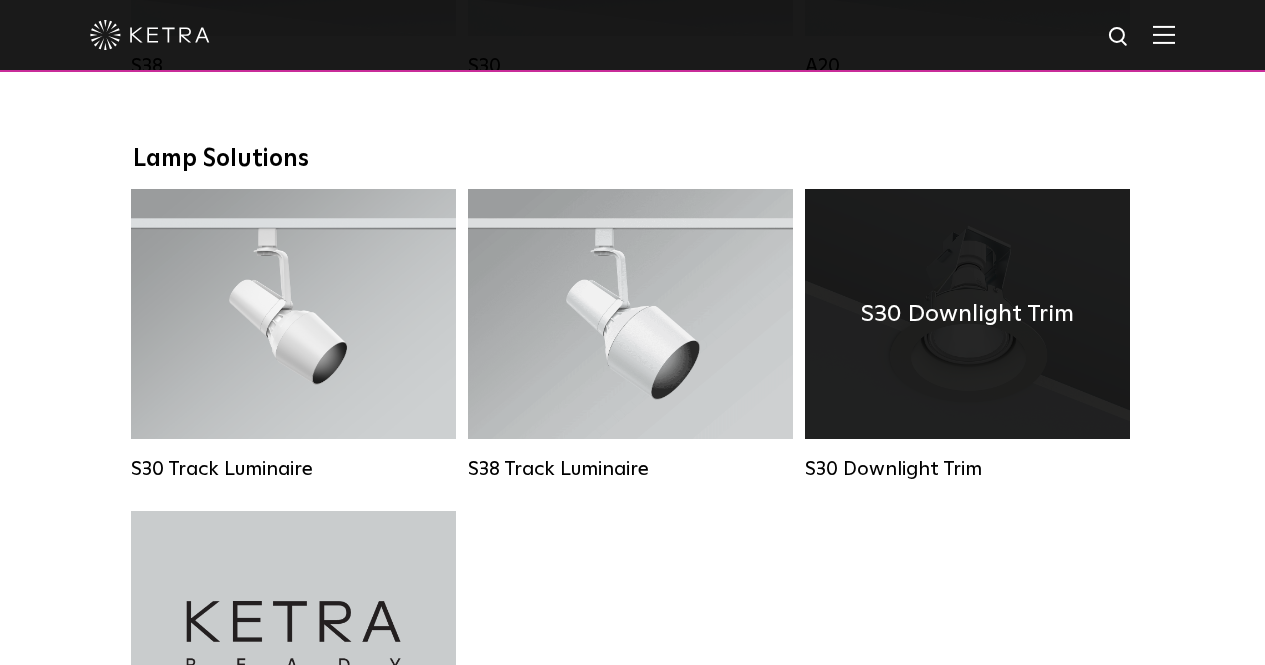 click on "S30 Downlight Trim" at bounding box center (967, 314) 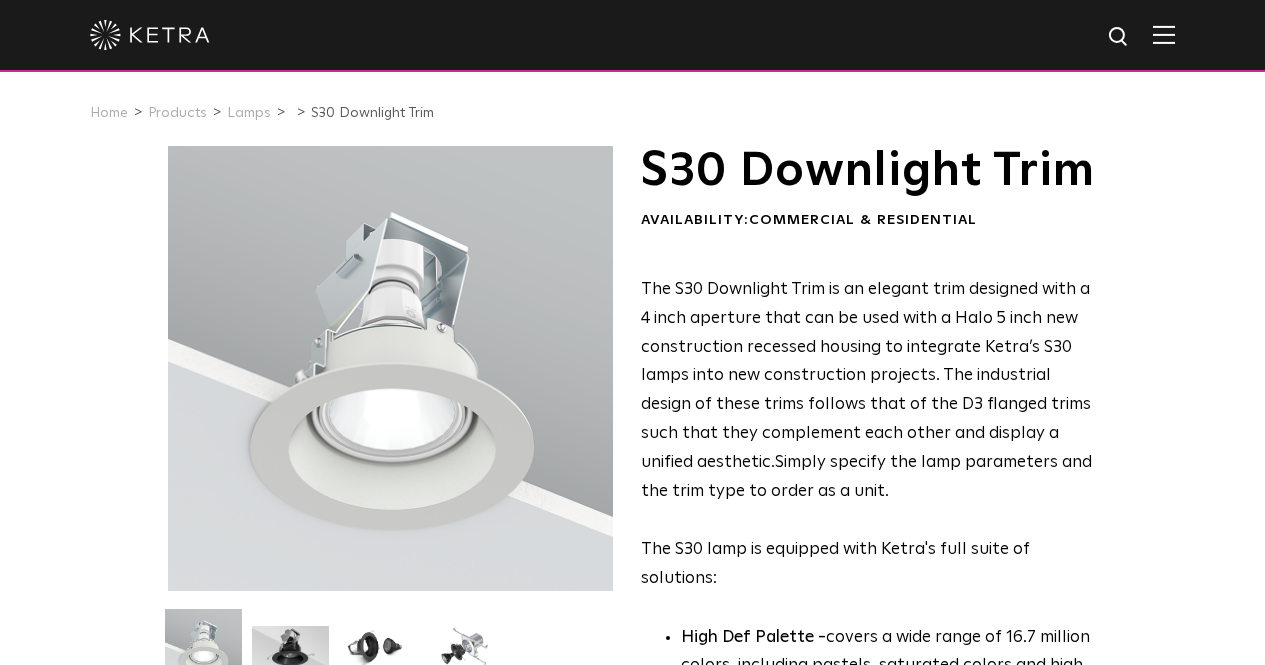 scroll, scrollTop: 0, scrollLeft: 0, axis: both 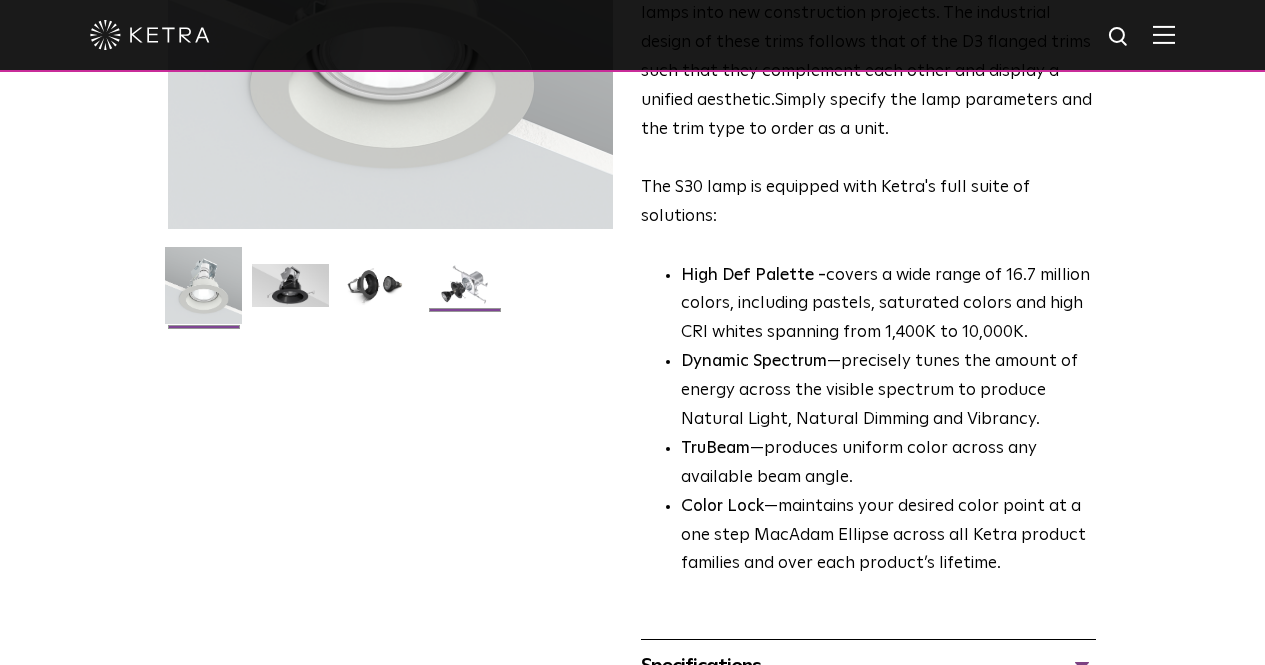 click at bounding box center [464, 293] 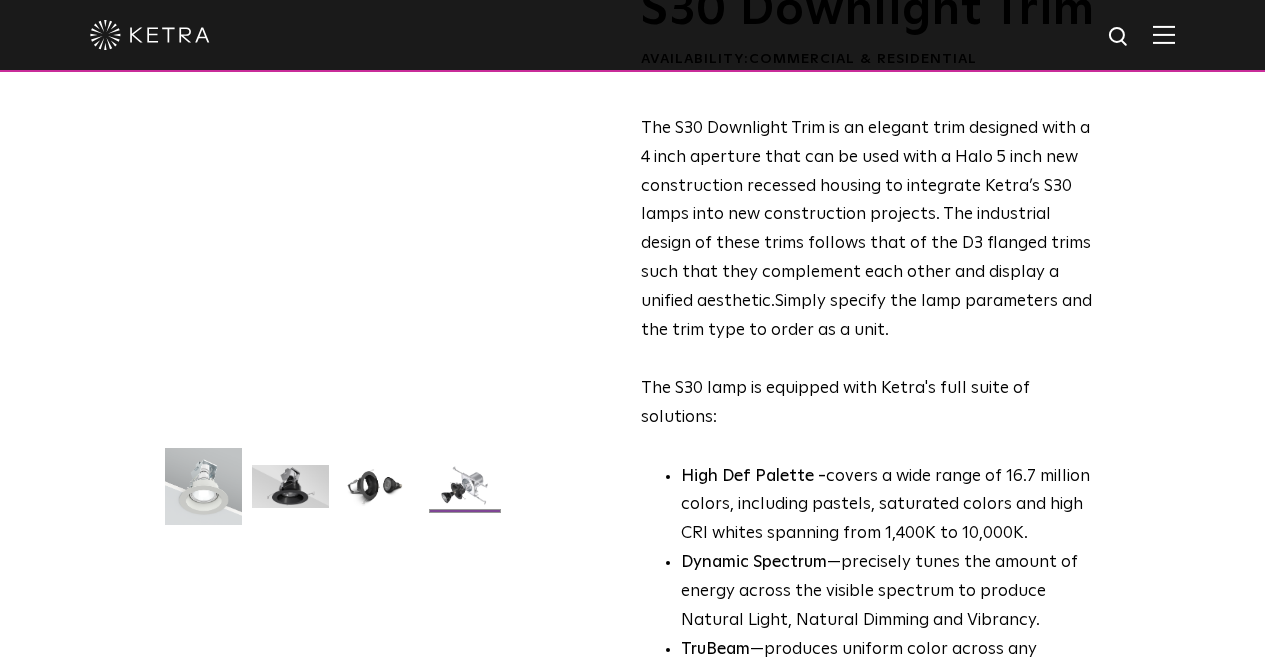 scroll, scrollTop: 217, scrollLeft: 0, axis: vertical 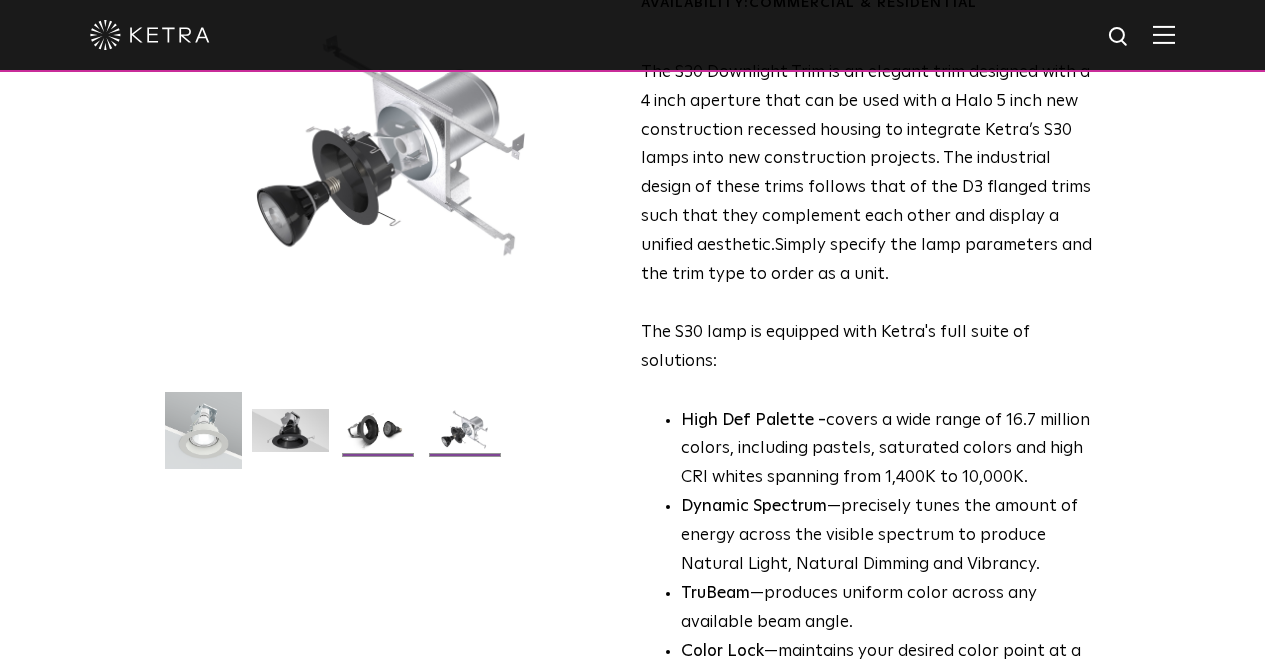click at bounding box center [377, 438] 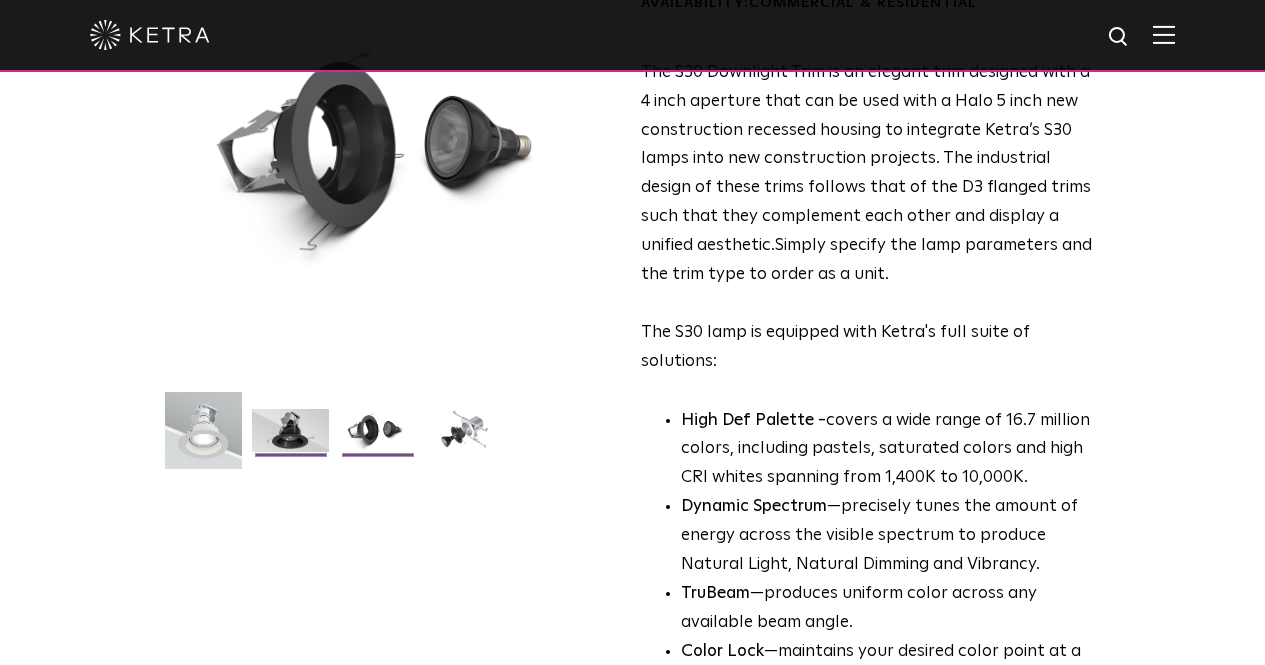 click at bounding box center (290, 438) 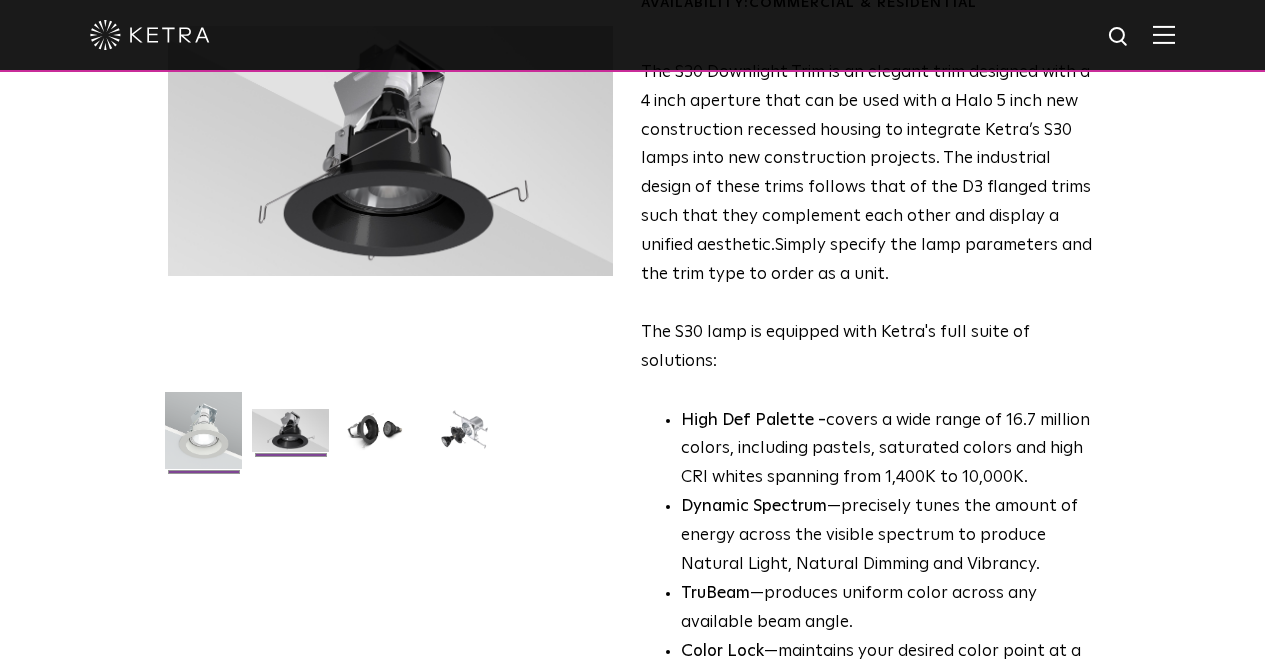 click at bounding box center [203, 438] 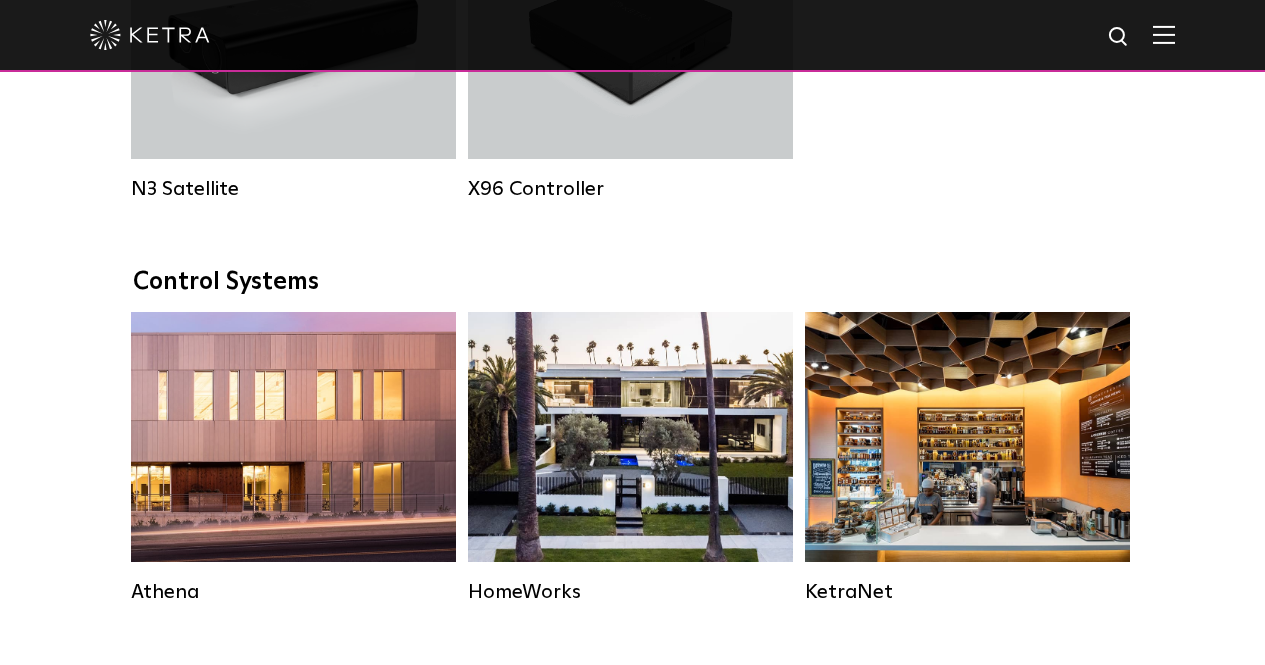 scroll, scrollTop: 0, scrollLeft: 0, axis: both 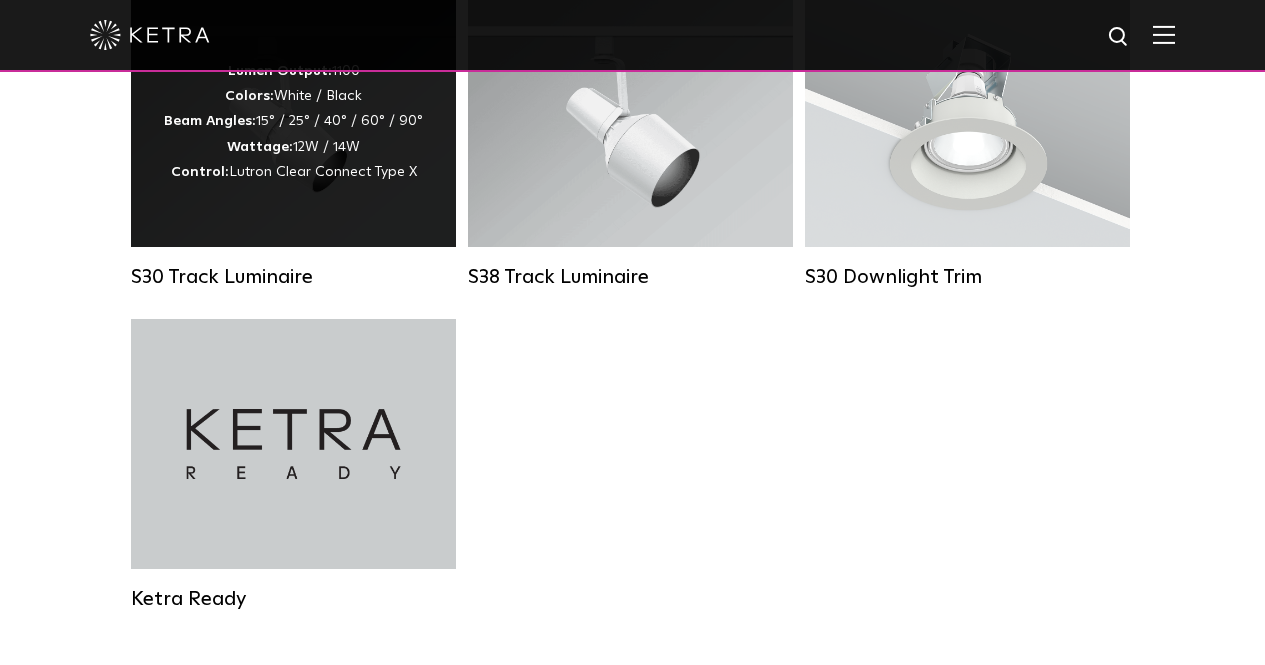 click on "Lumen Output:   1100 Colors:  White / Black Beam Angles:  15° / 25° / 40° / 60° / 90° Wattage:  12W / 14W Control:  Lutron Clear Connect Type X" at bounding box center [293, 122] 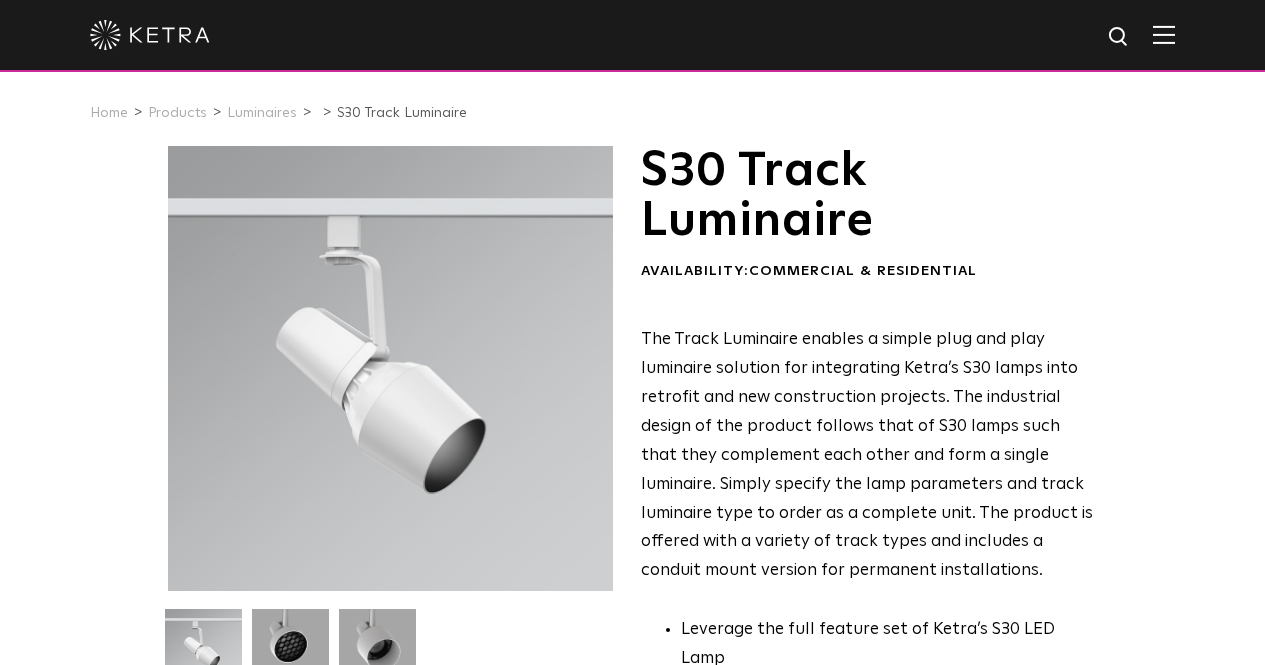 scroll, scrollTop: 0, scrollLeft: 0, axis: both 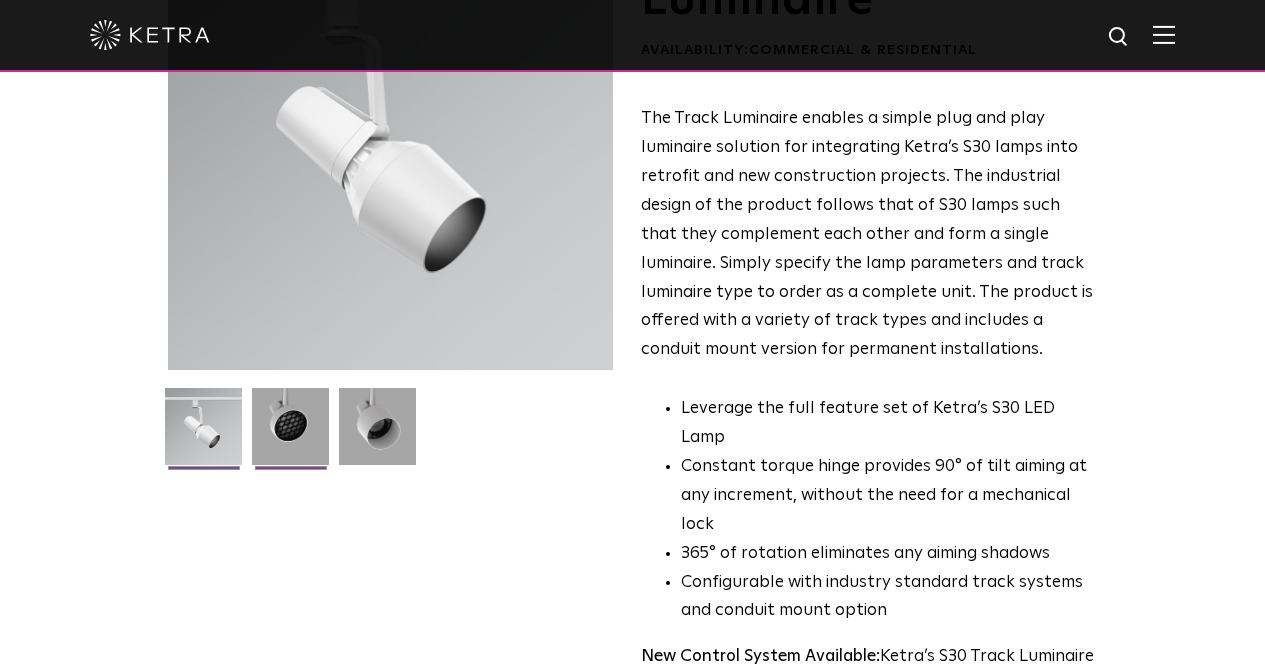 click at bounding box center (290, 434) 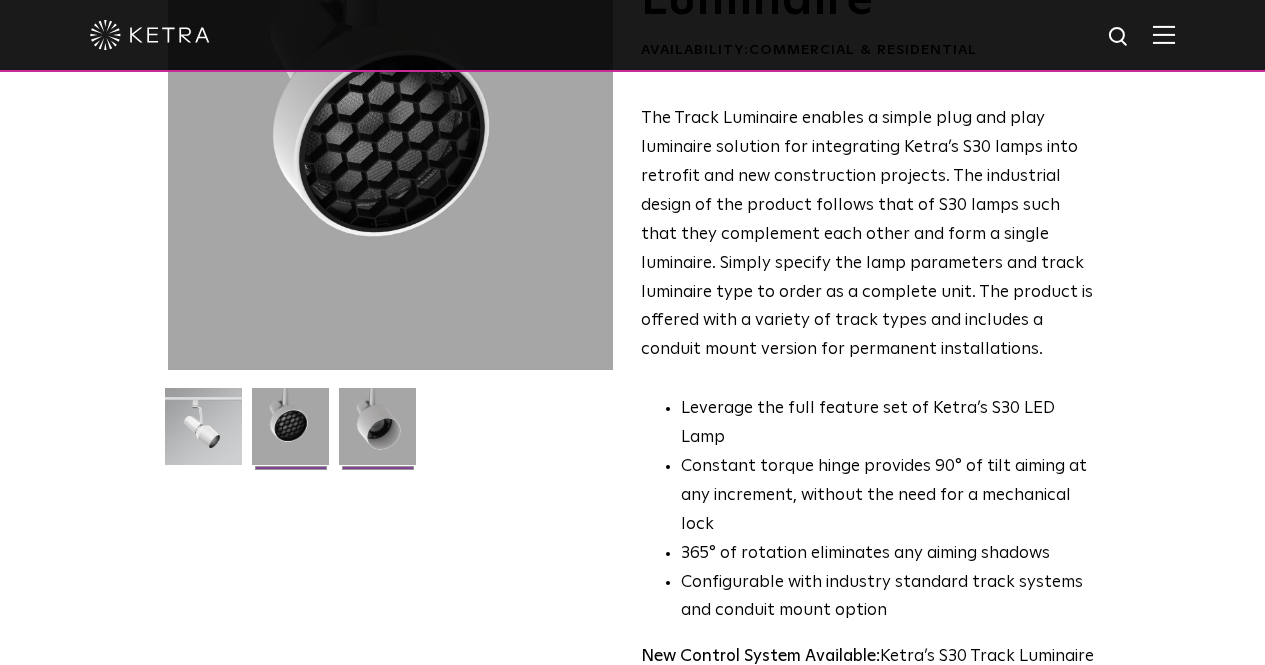 click at bounding box center [377, 434] 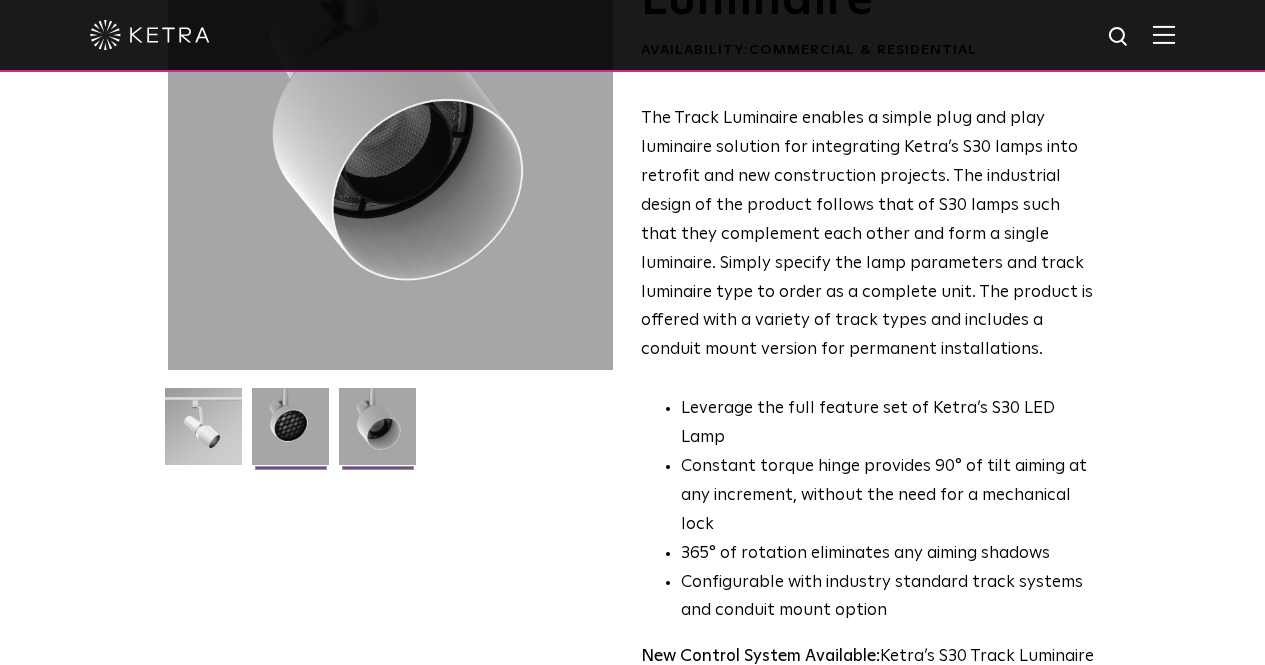 click at bounding box center [290, 434] 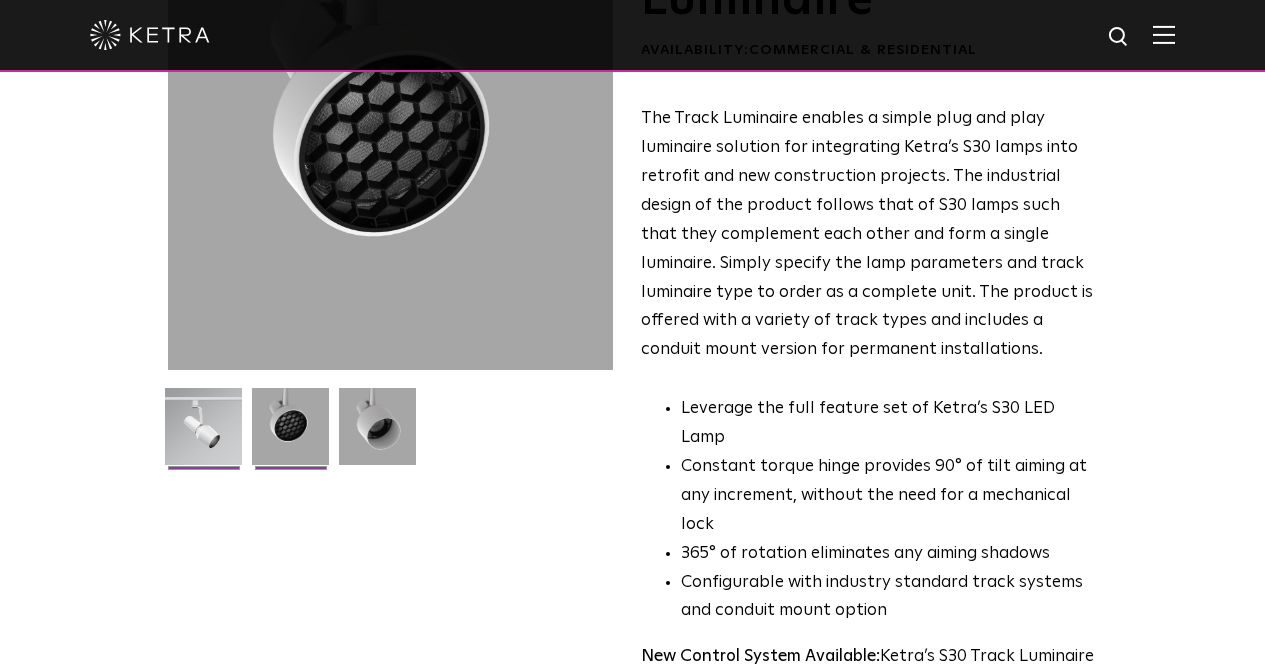 click at bounding box center [203, 434] 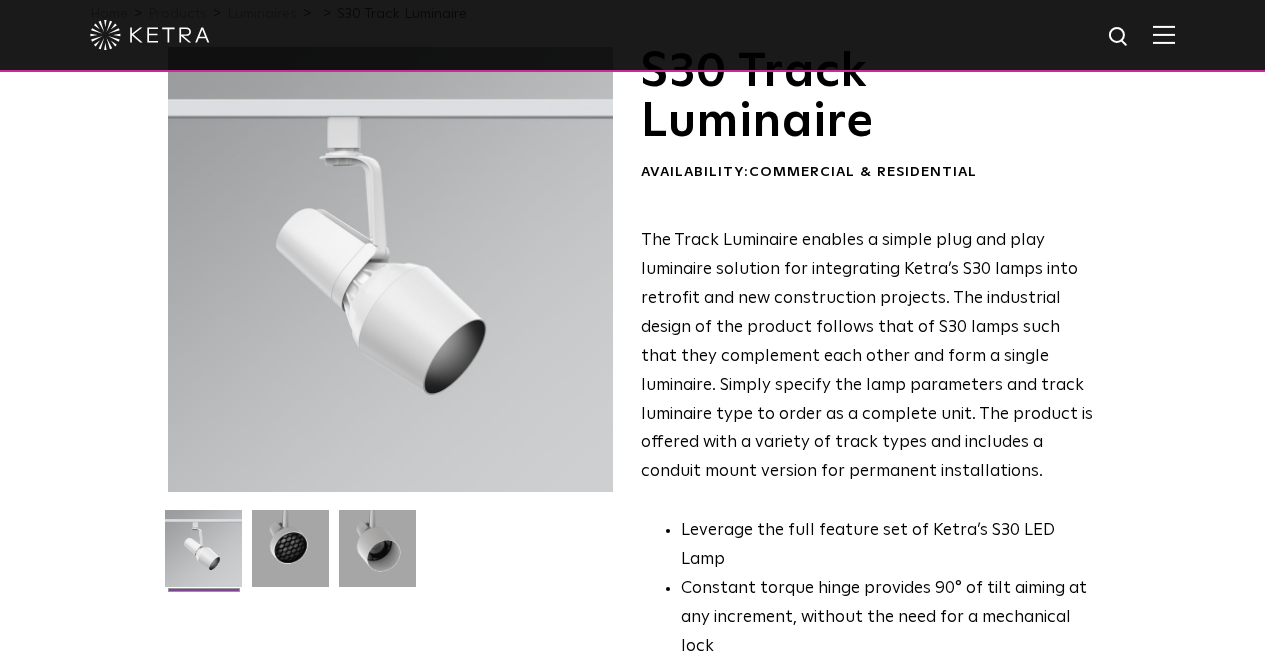scroll, scrollTop: 97, scrollLeft: 0, axis: vertical 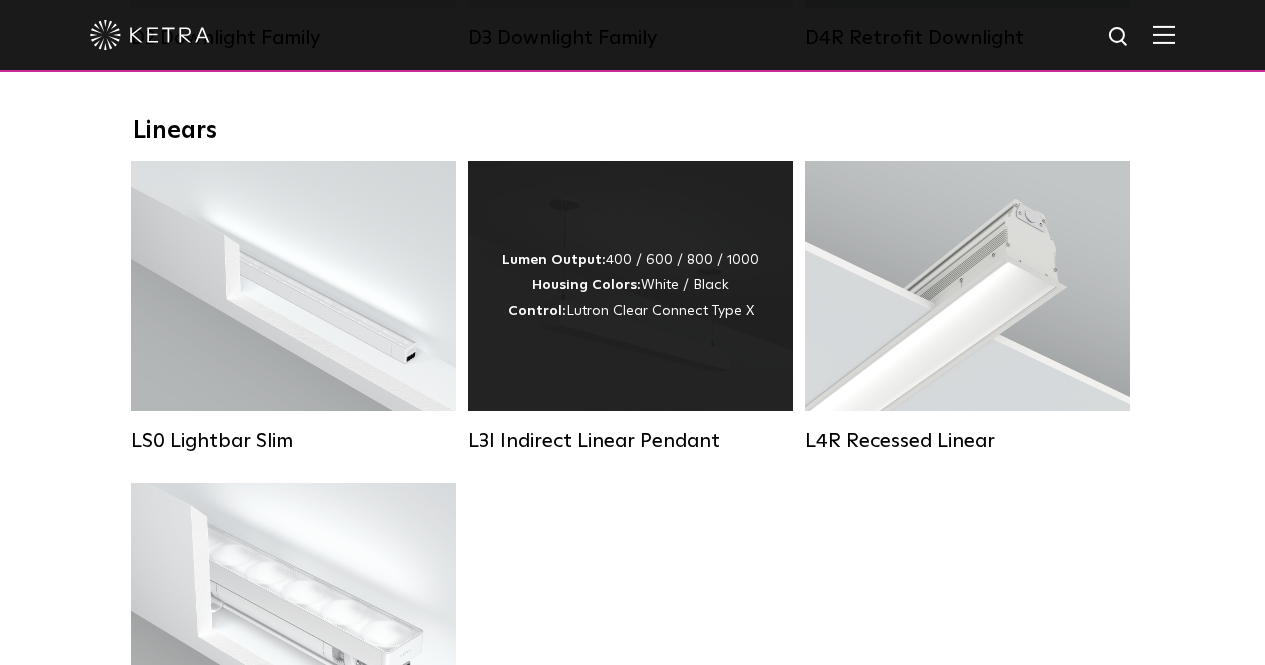 click on "Lumen Output:  400 / 600 / 800 / 1000 Housing Colors:  White / Black Control:  Lutron Clear Connect Type X" at bounding box center [630, 286] 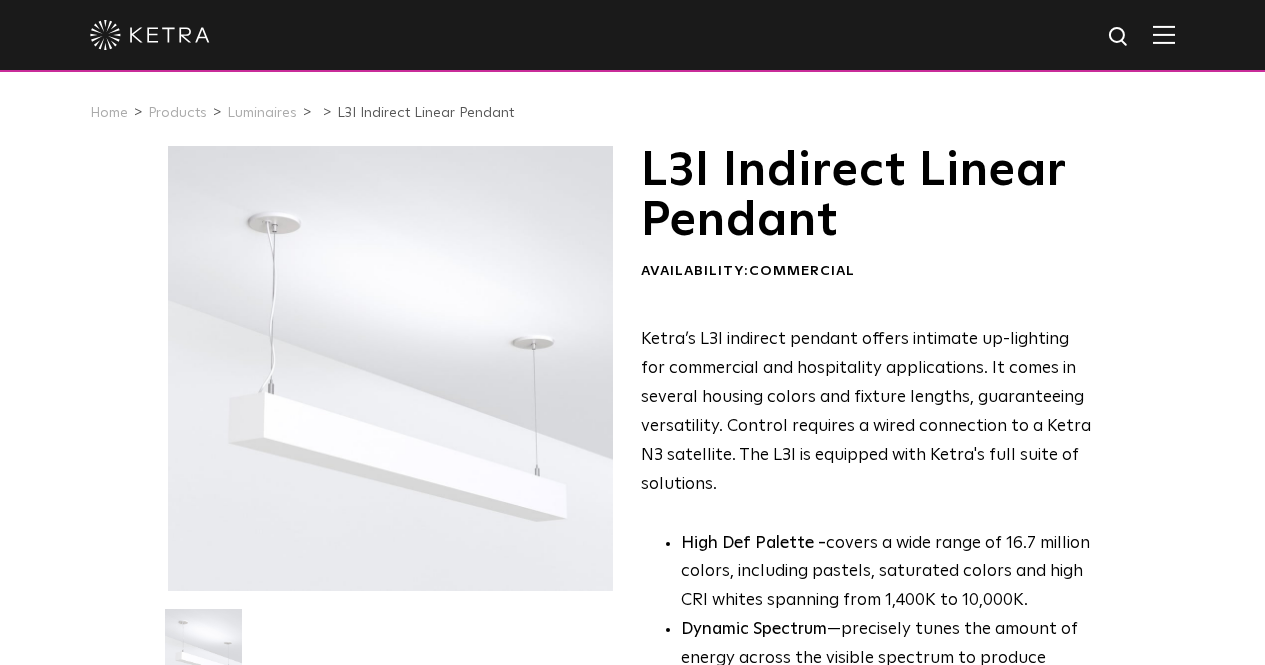 scroll, scrollTop: 0, scrollLeft: 0, axis: both 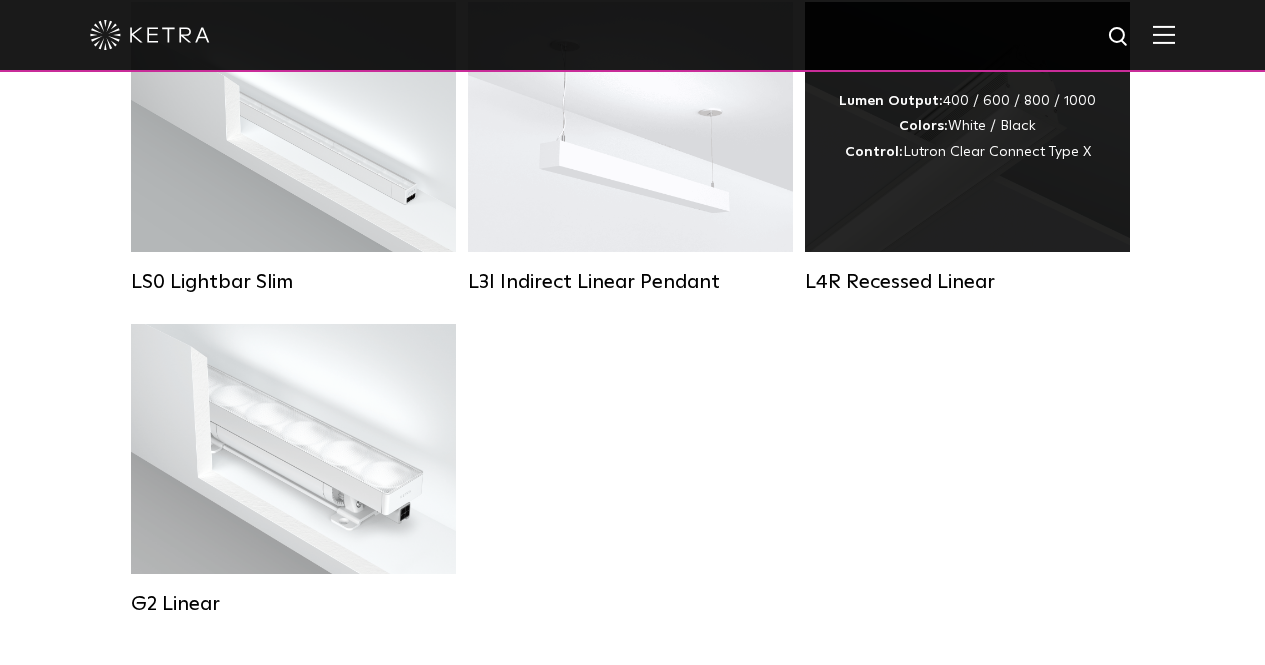 click on "Lumen Output:  400 / 600 / 800 / 1000 Colors:  White / Black Control:  Lutron Clear Connect Type X" at bounding box center (967, 127) 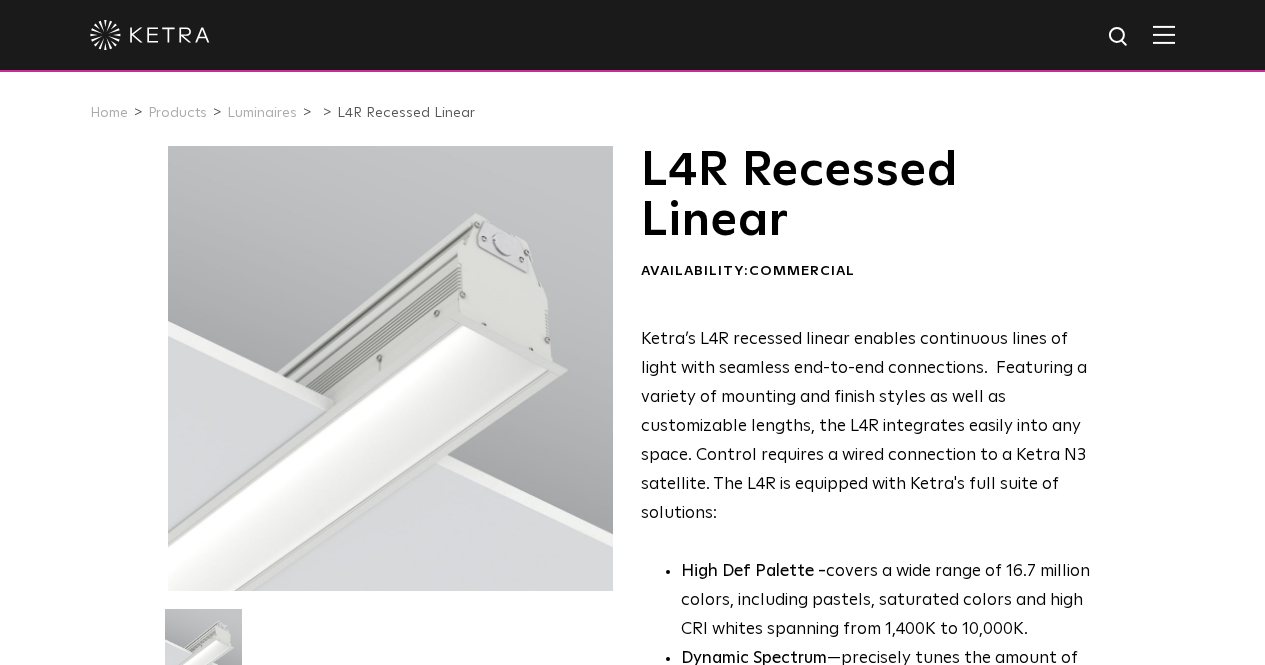 scroll, scrollTop: 0, scrollLeft: 0, axis: both 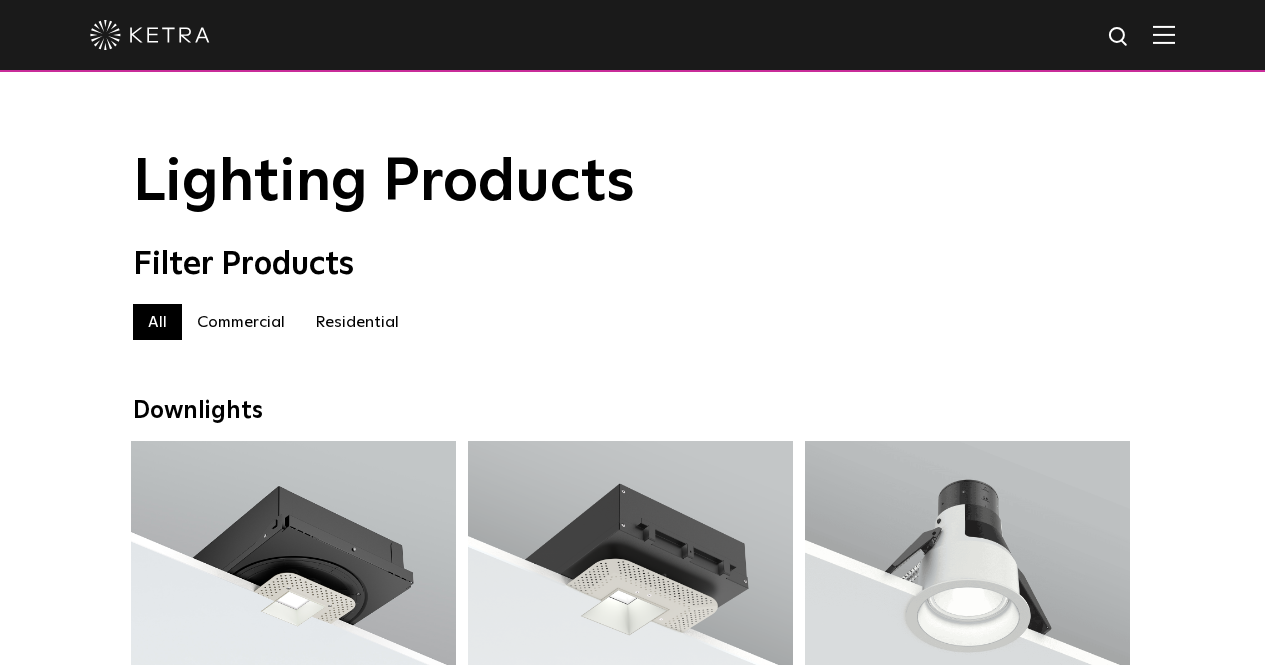 click on "Commercial" at bounding box center [157, 322] 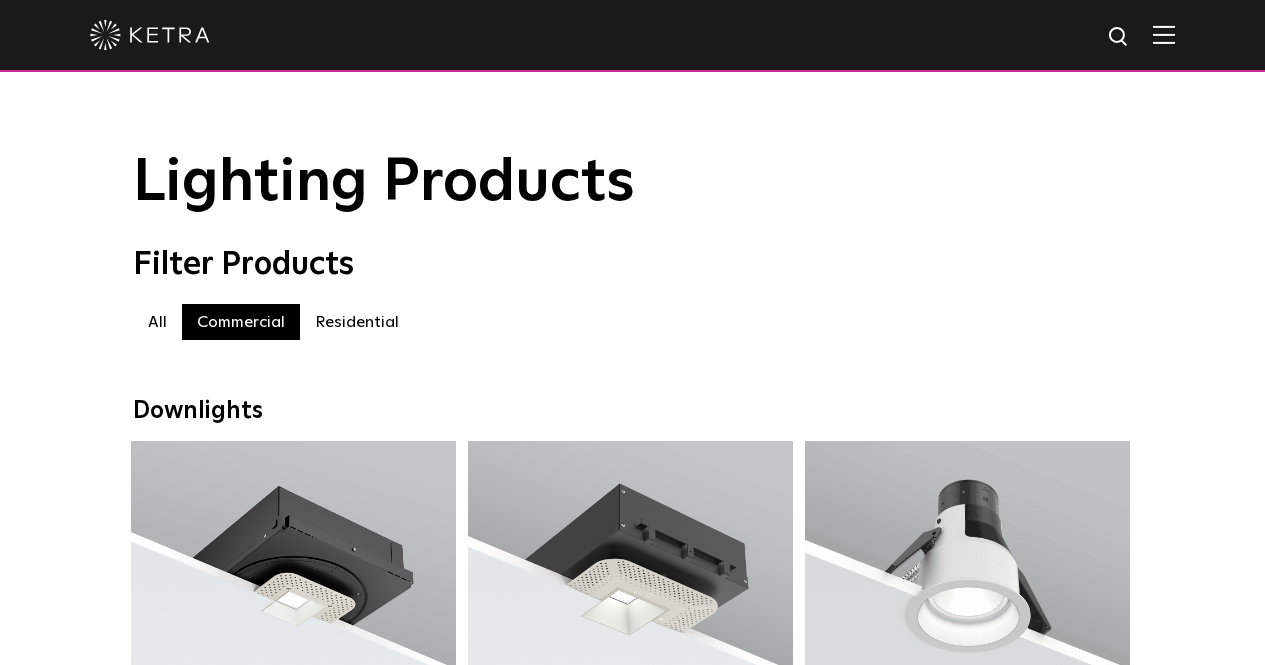 click on "All" at bounding box center (157, 322) 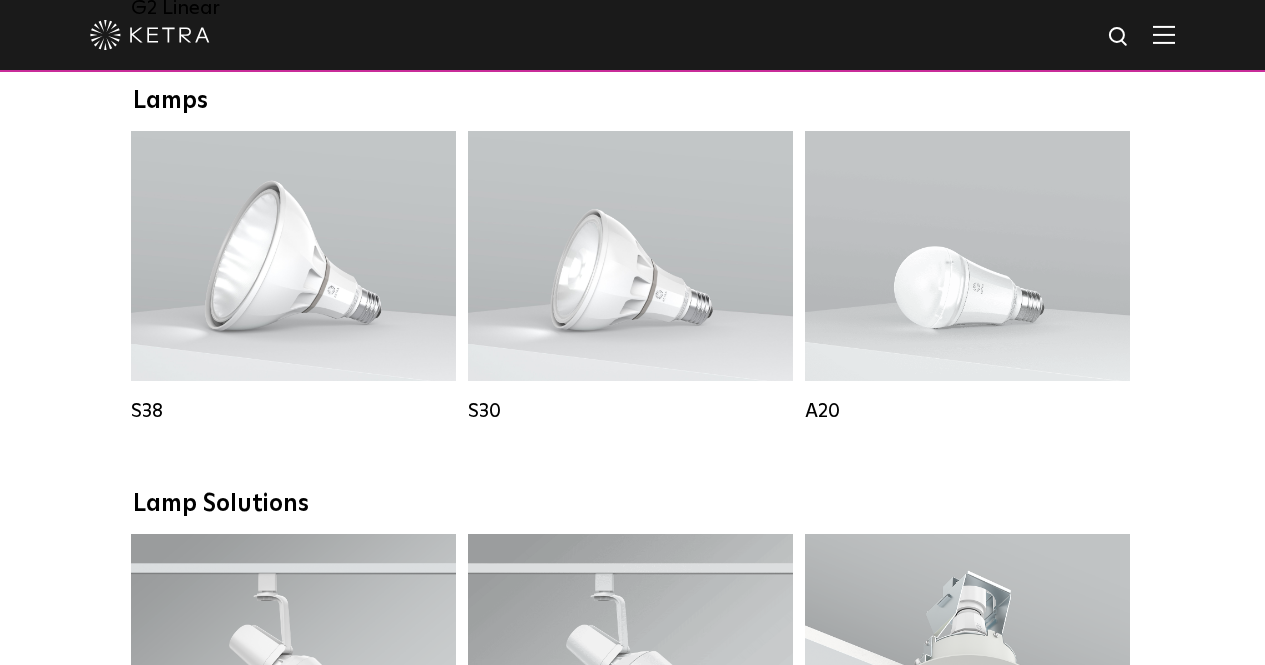 scroll, scrollTop: 1477, scrollLeft: 0, axis: vertical 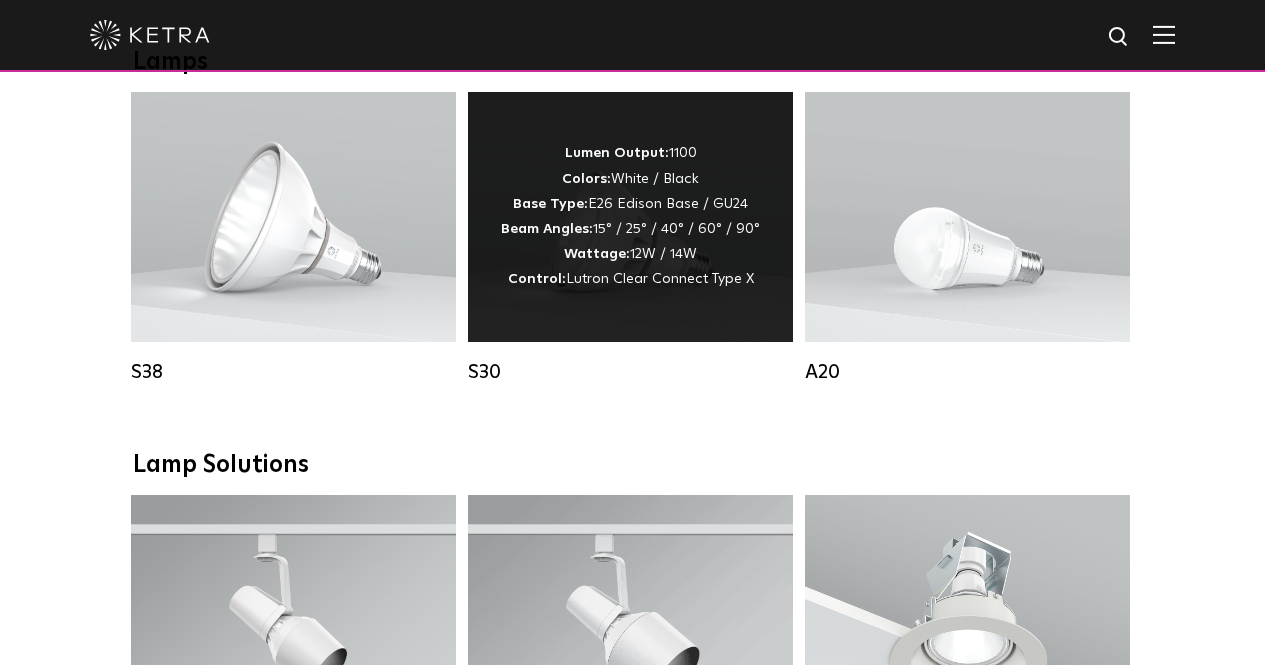 click on "Lumen Output:   1100 Colors:  White / Black Base Type:  E26 Edison Base / GU24 Beam Angles:  15° / 25° / 40° / 60° / 90° Wattage:  12W / 14W Control:  Lutron Clear Connect Type X" at bounding box center [630, 216] 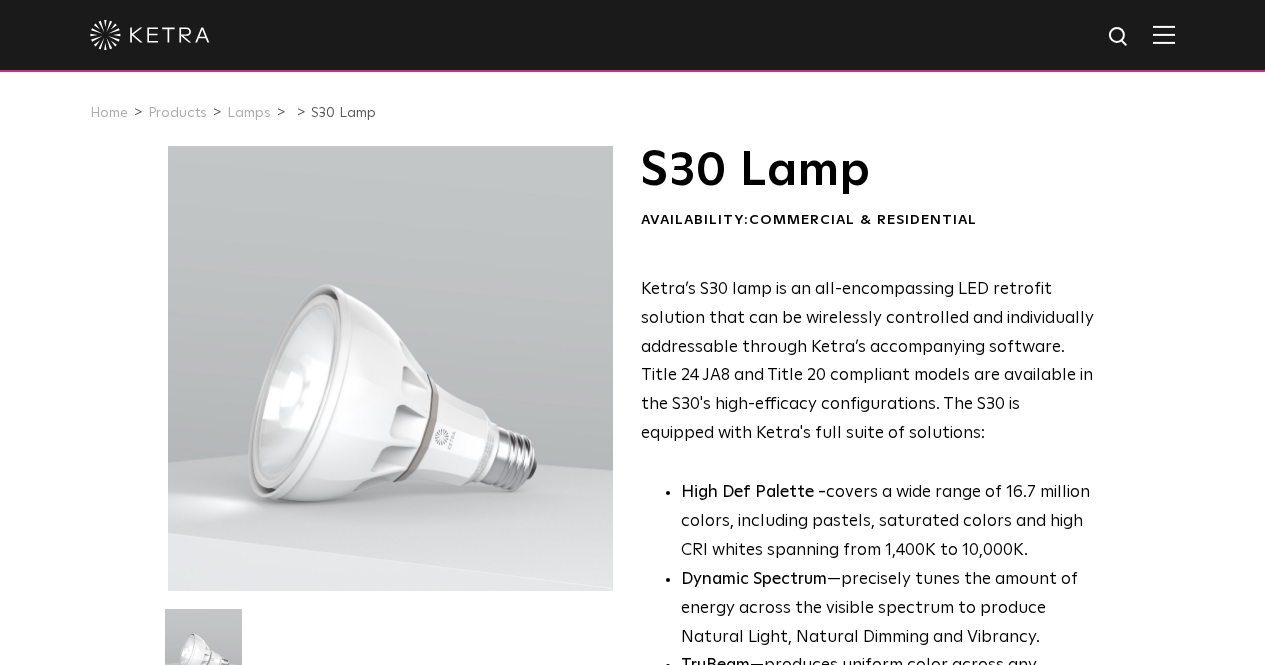scroll, scrollTop: 231, scrollLeft: 0, axis: vertical 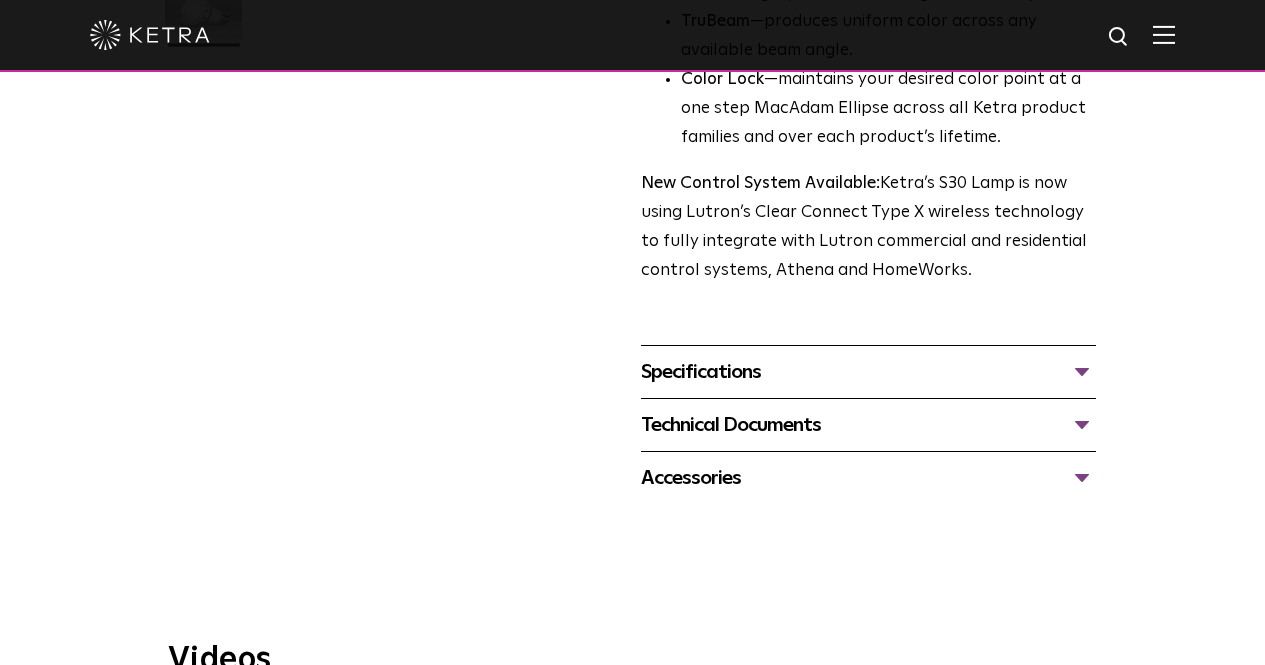 click on "Specifications" at bounding box center [868, 372] 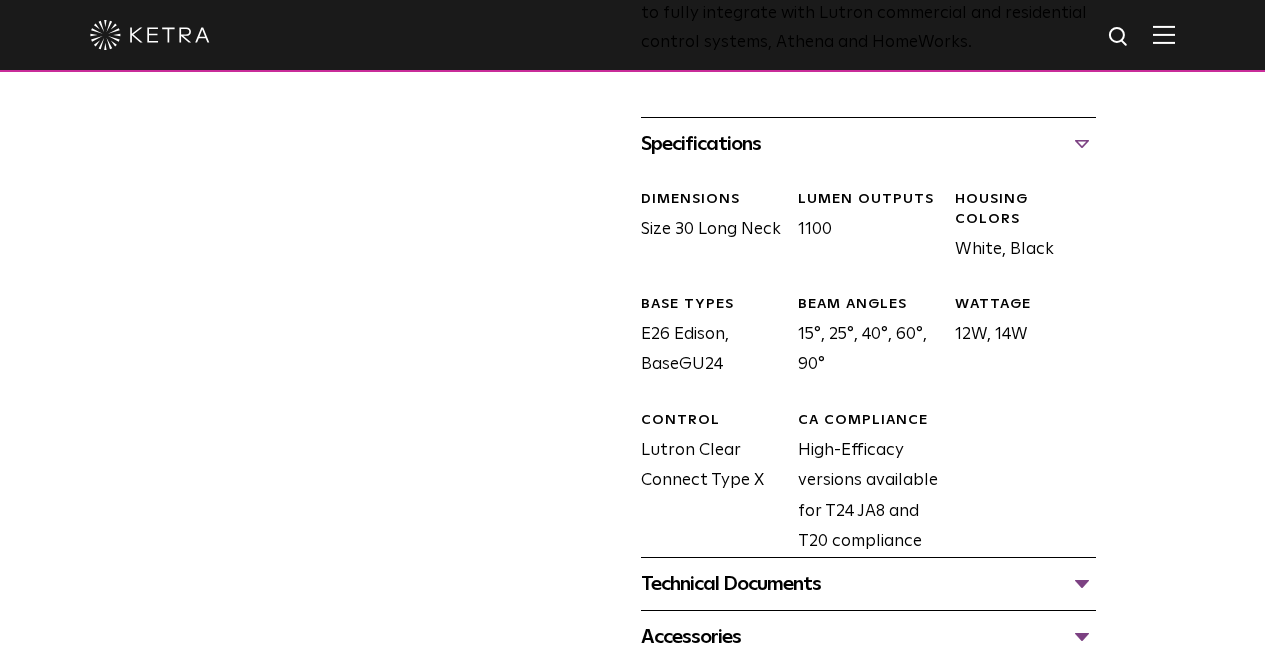scroll, scrollTop: 873, scrollLeft: 0, axis: vertical 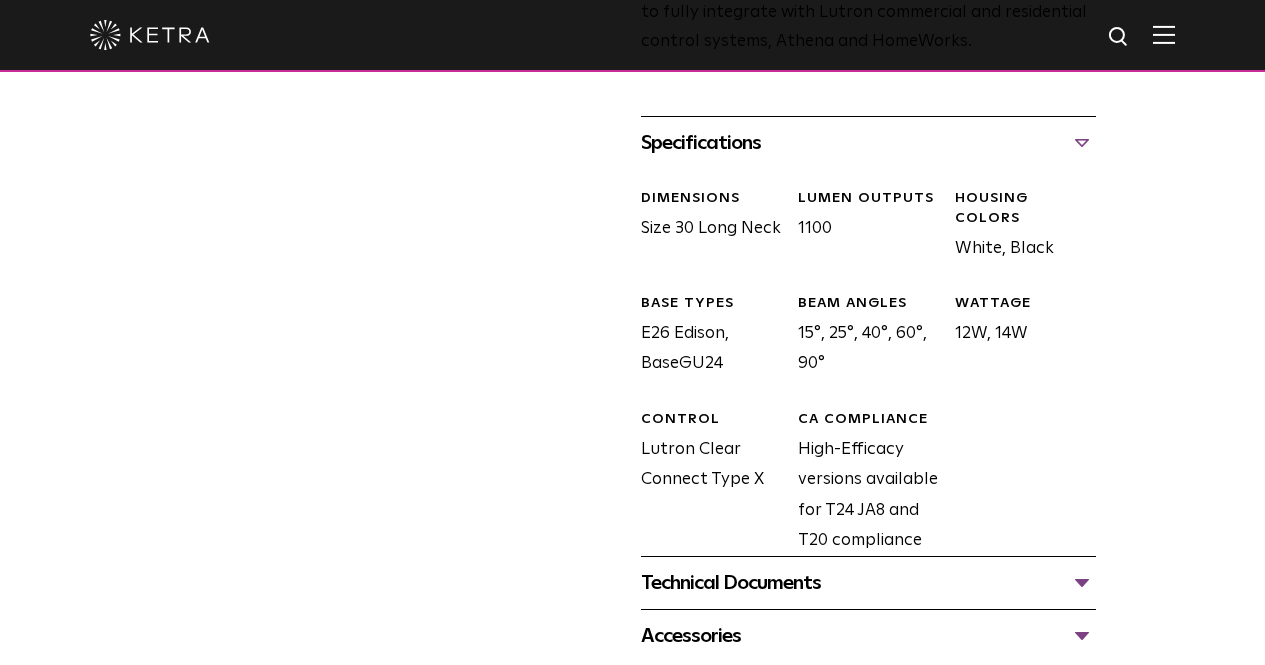 click on "Technical Documents" at bounding box center [868, 583] 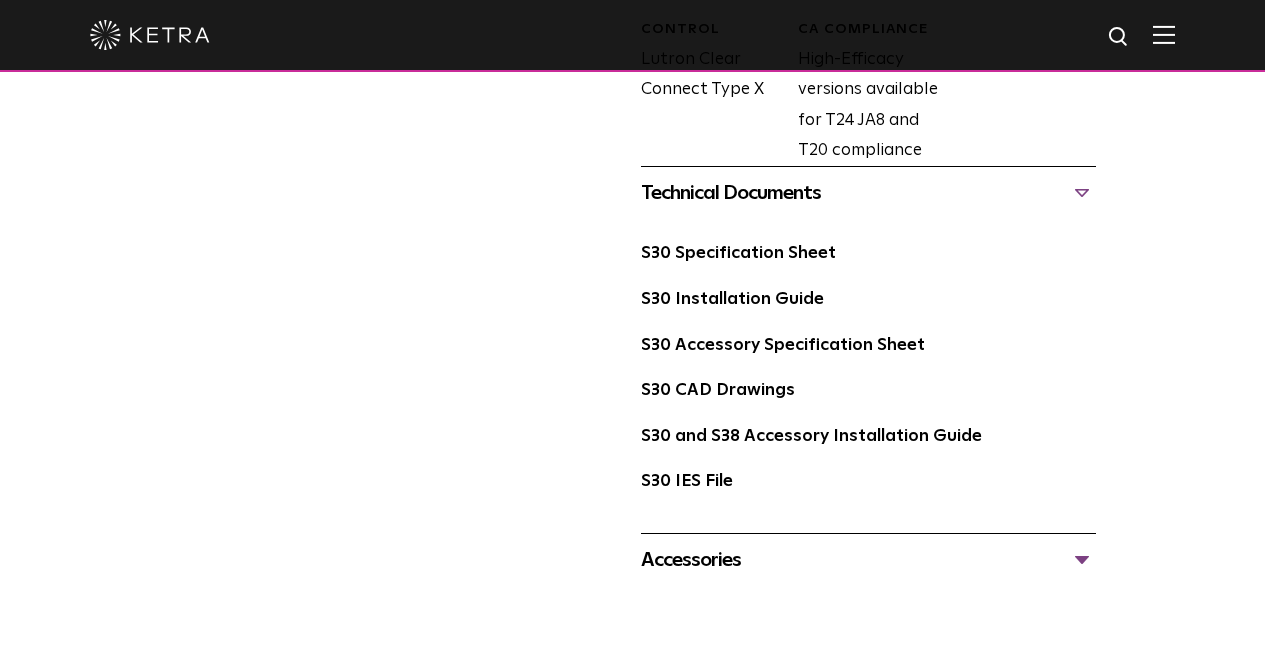 scroll, scrollTop: 1264, scrollLeft: 0, axis: vertical 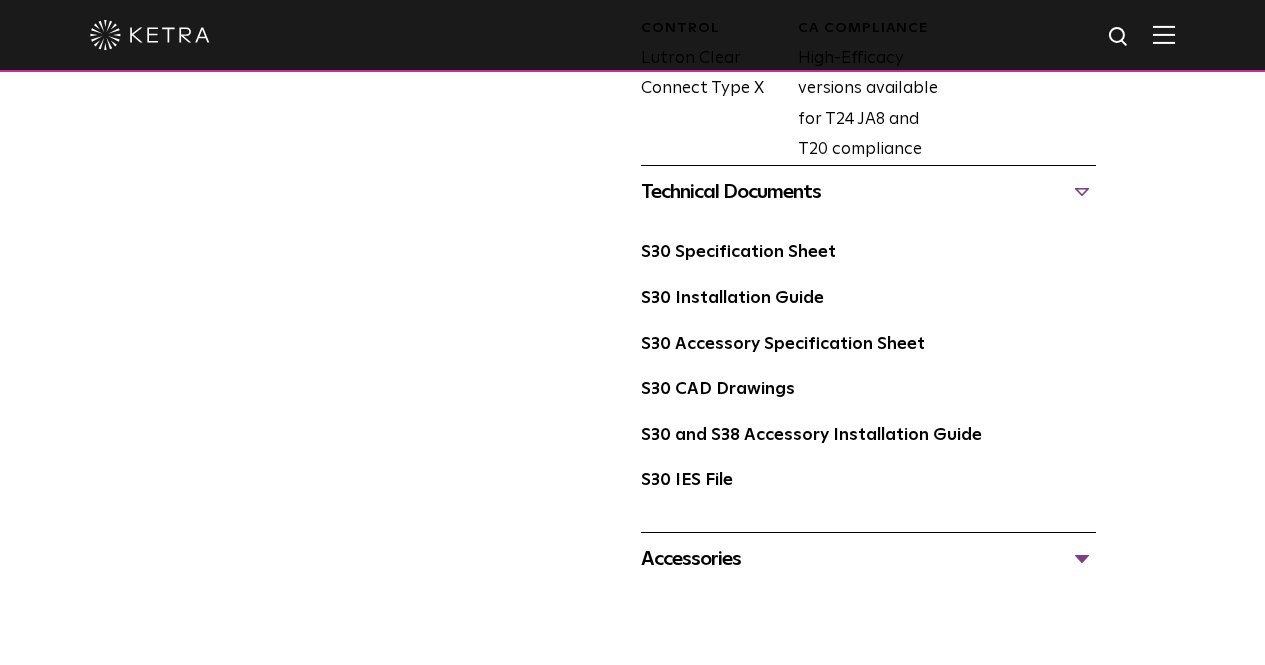 click on "Accessories" at bounding box center [868, 559] 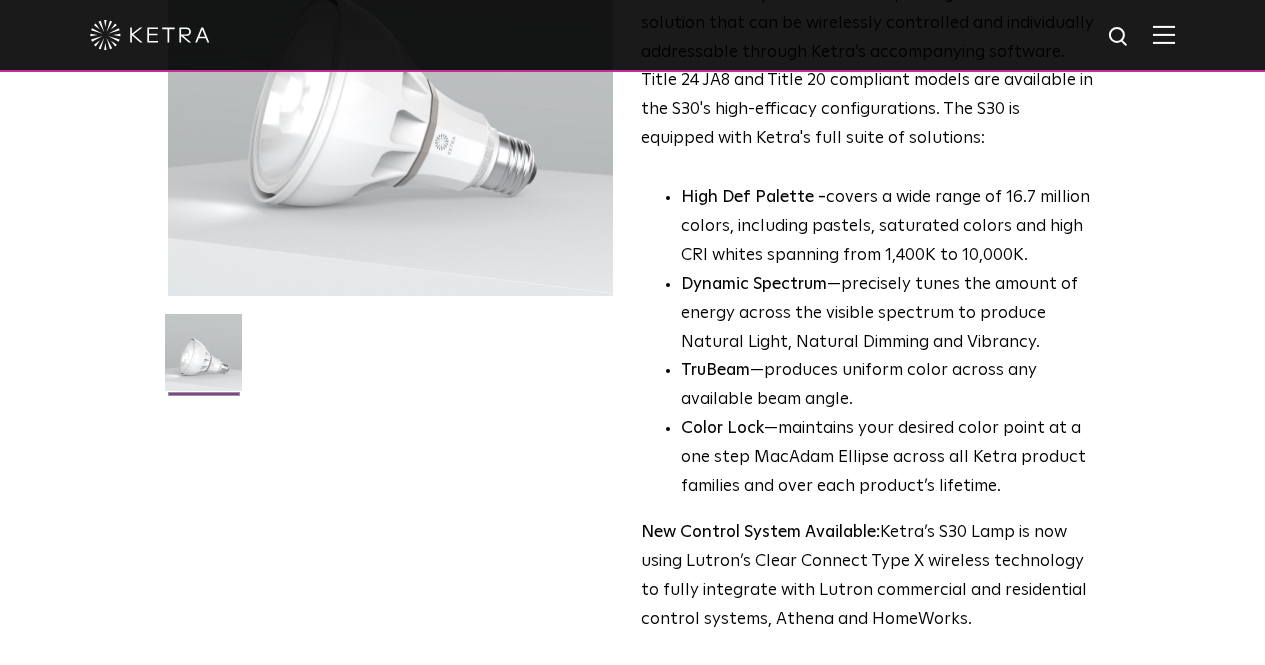 scroll, scrollTop: 0, scrollLeft: 0, axis: both 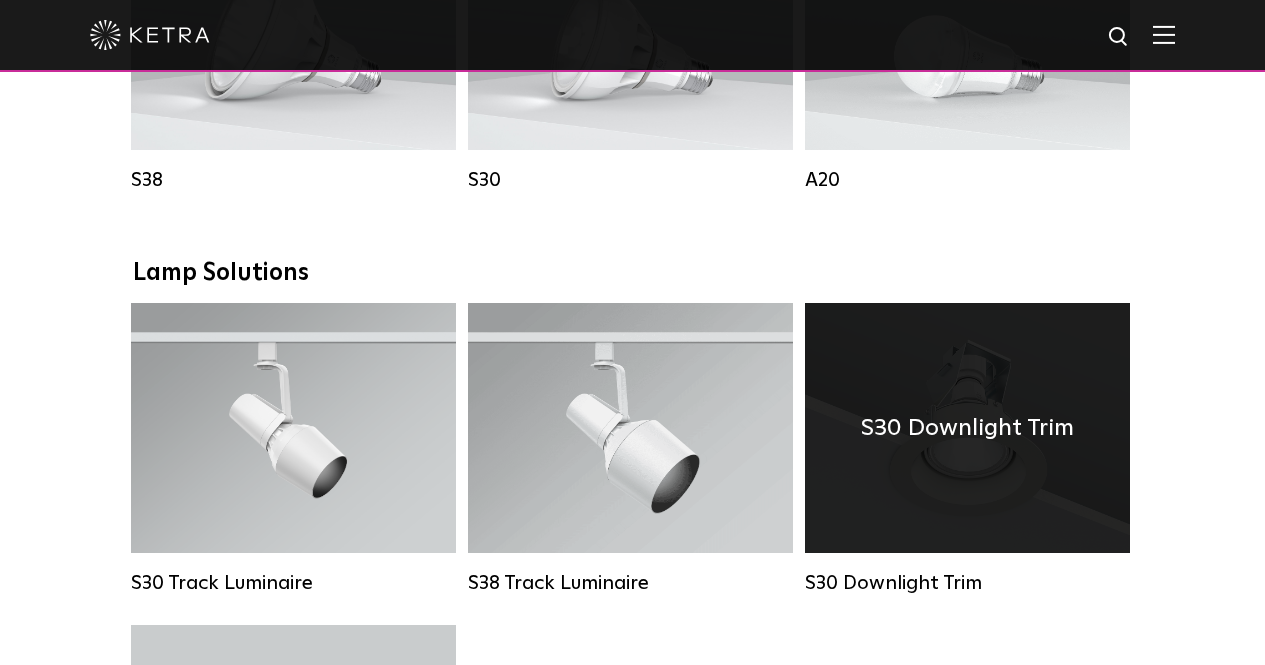 click on "S30 Downlight Trim" at bounding box center [967, 428] 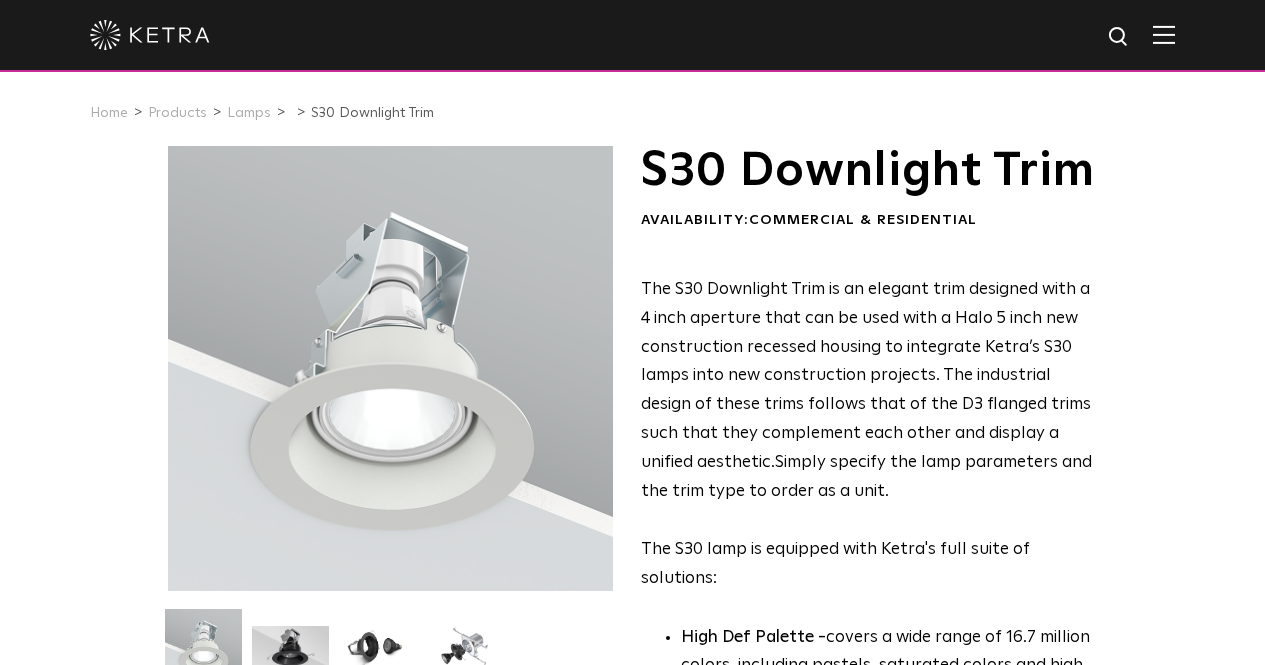 scroll, scrollTop: 0, scrollLeft: 0, axis: both 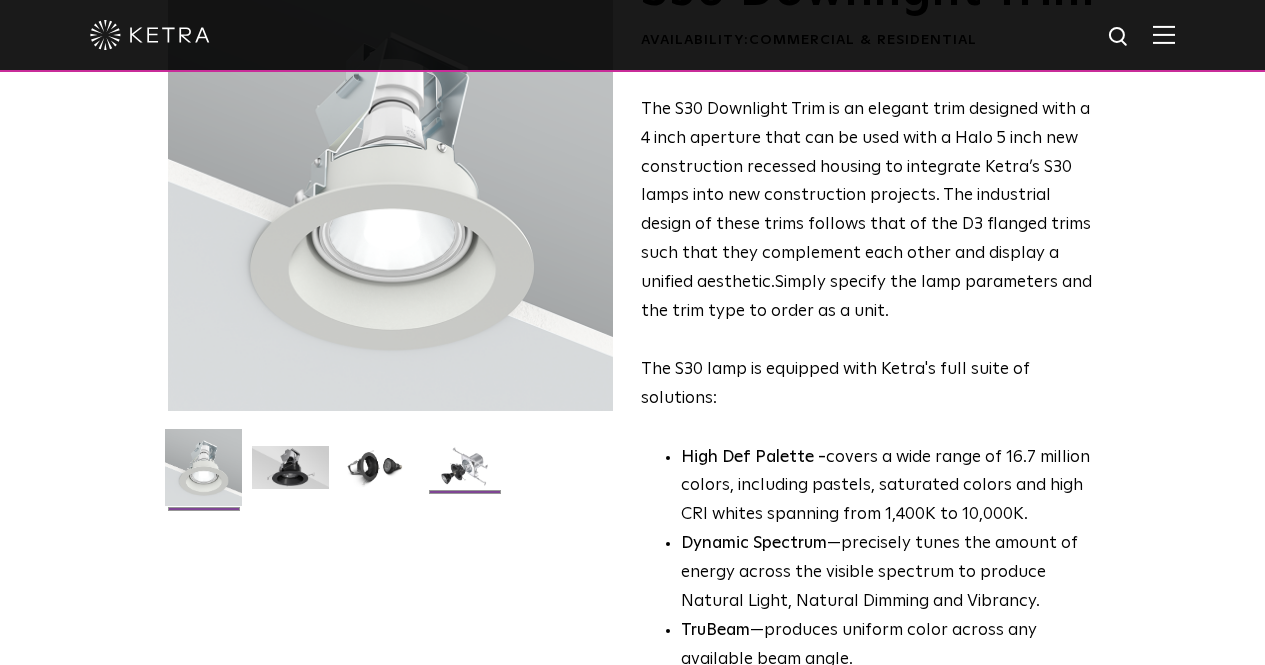 click at bounding box center [464, 475] 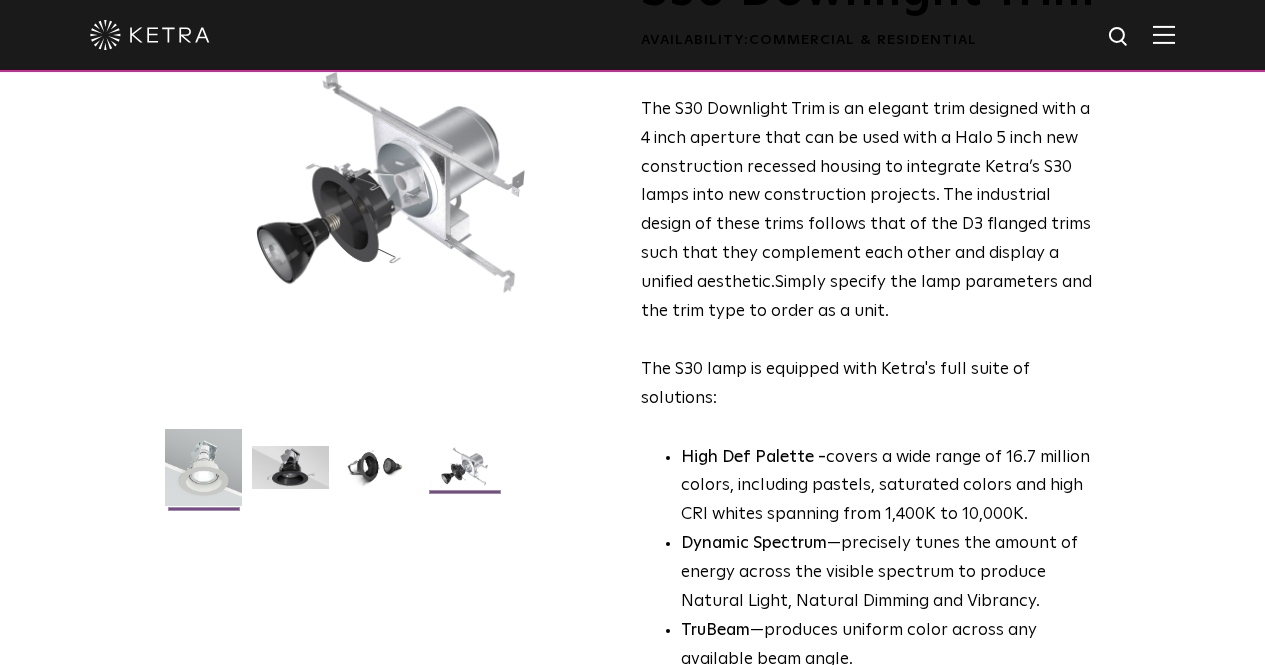 click at bounding box center (203, 475) 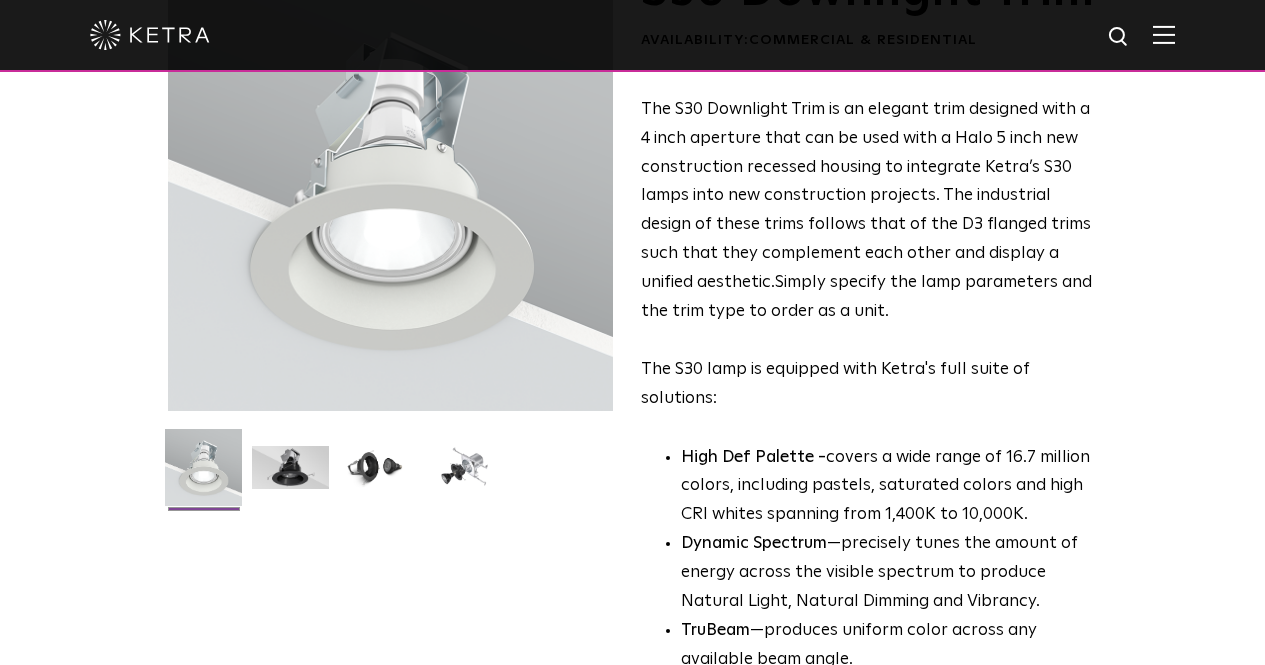 scroll, scrollTop: 0, scrollLeft: 0, axis: both 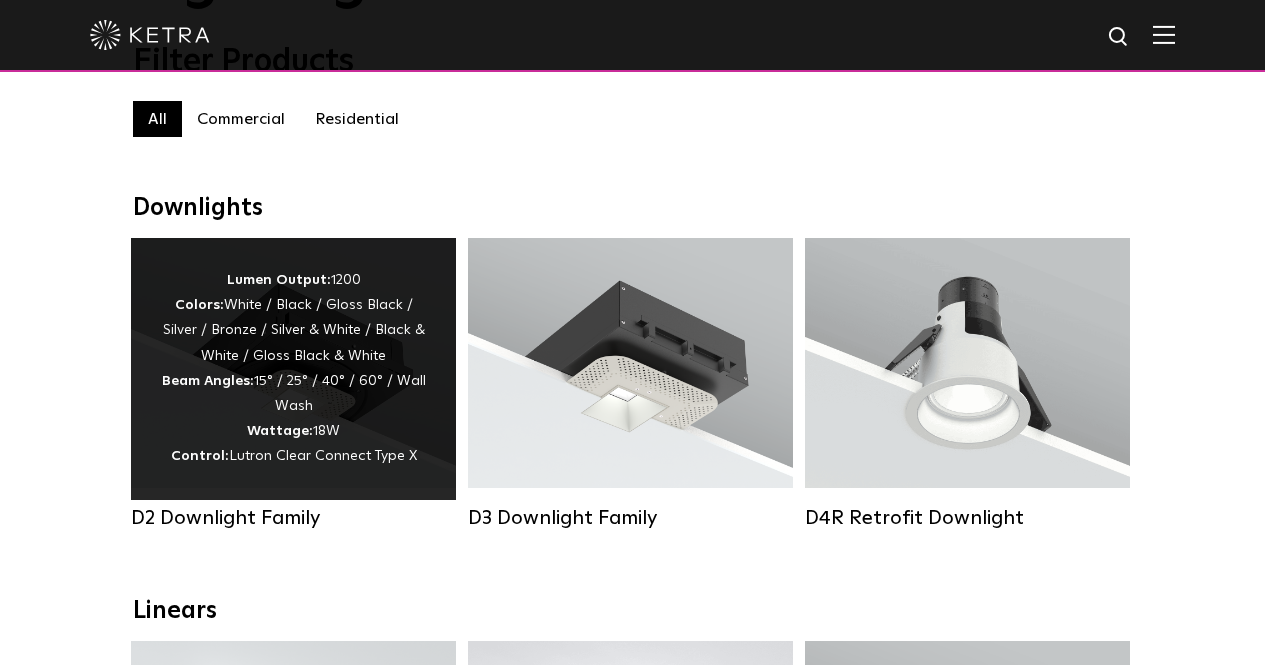 click on "Lumen Output:  1200 Colors:  White / Black / Gloss Black / Silver / Bronze / Silver & White / Black & White / Gloss Black & White  Beam Angles:  15° / 25° / 40° / 60° / Wall Wash Wattage:  18W Control:  Lutron Clear Connect Type X" at bounding box center [293, 369] 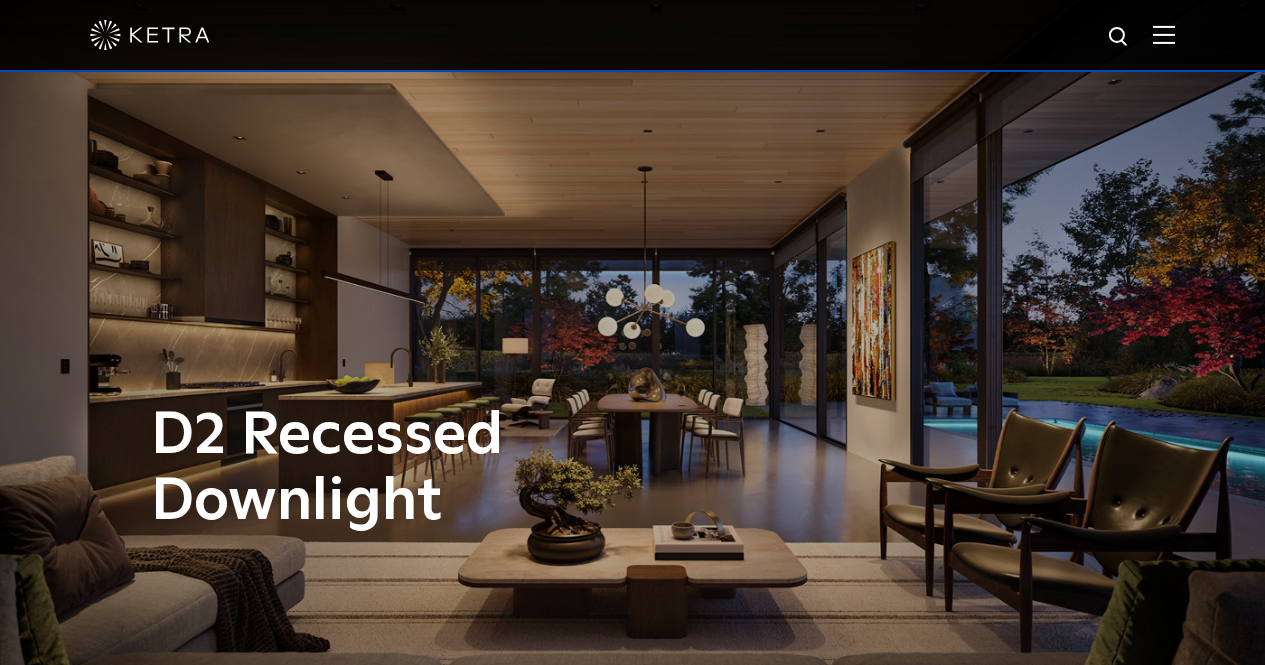 scroll, scrollTop: 305, scrollLeft: 0, axis: vertical 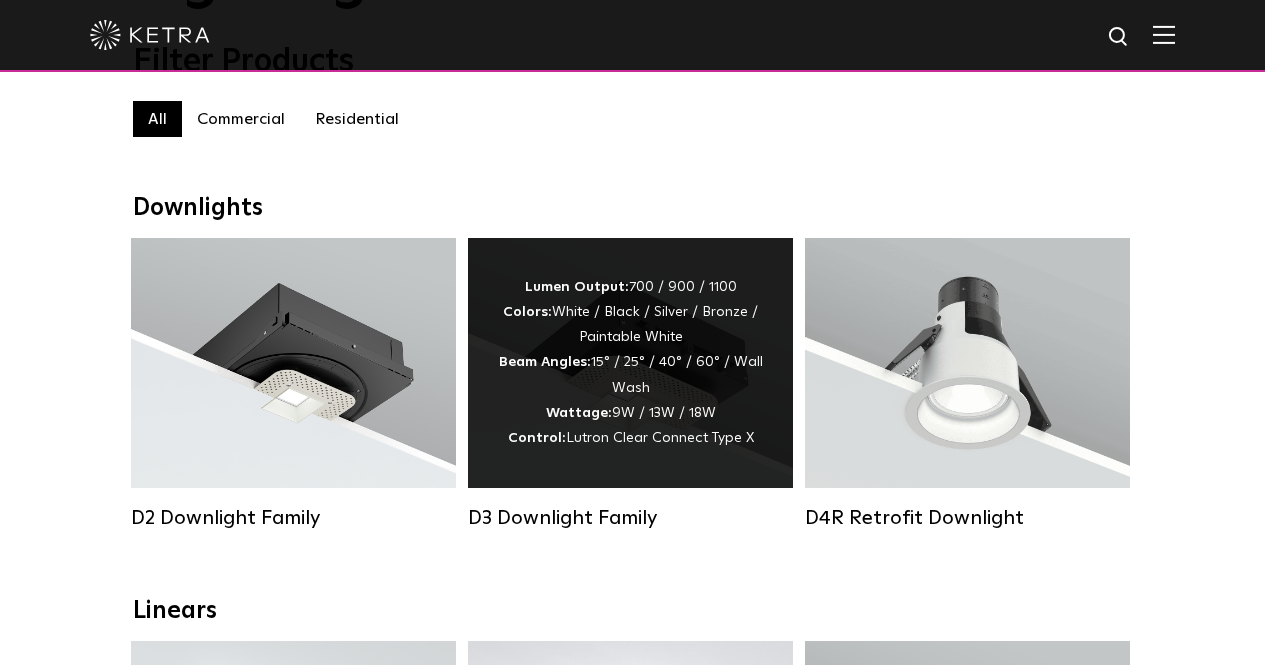 click on "Lumen Output:  700 / 900 / 1100 Colors:  White / Black / Silver / Bronze / Paintable White Beam Angles:  15° / 25° / 40° / 60° / Wall Wash Wattage:  9W / 13W / 18W Control:  Lutron Clear Connect Type X" at bounding box center (630, 363) 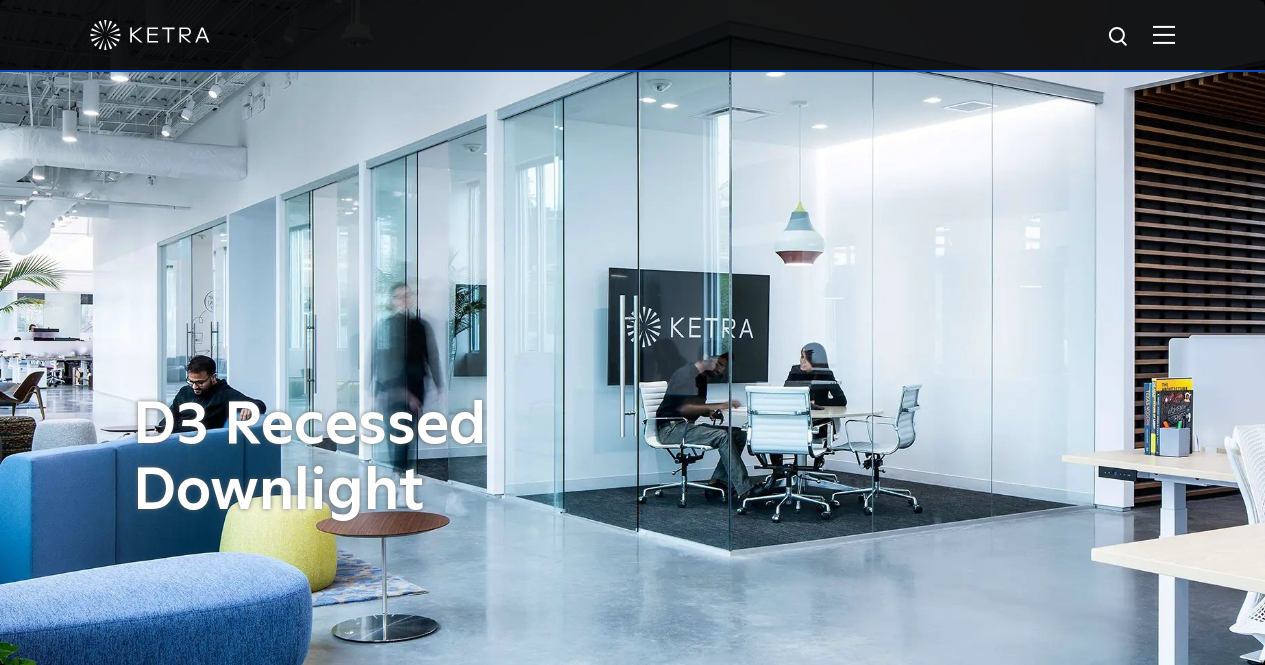 scroll, scrollTop: 0, scrollLeft: 0, axis: both 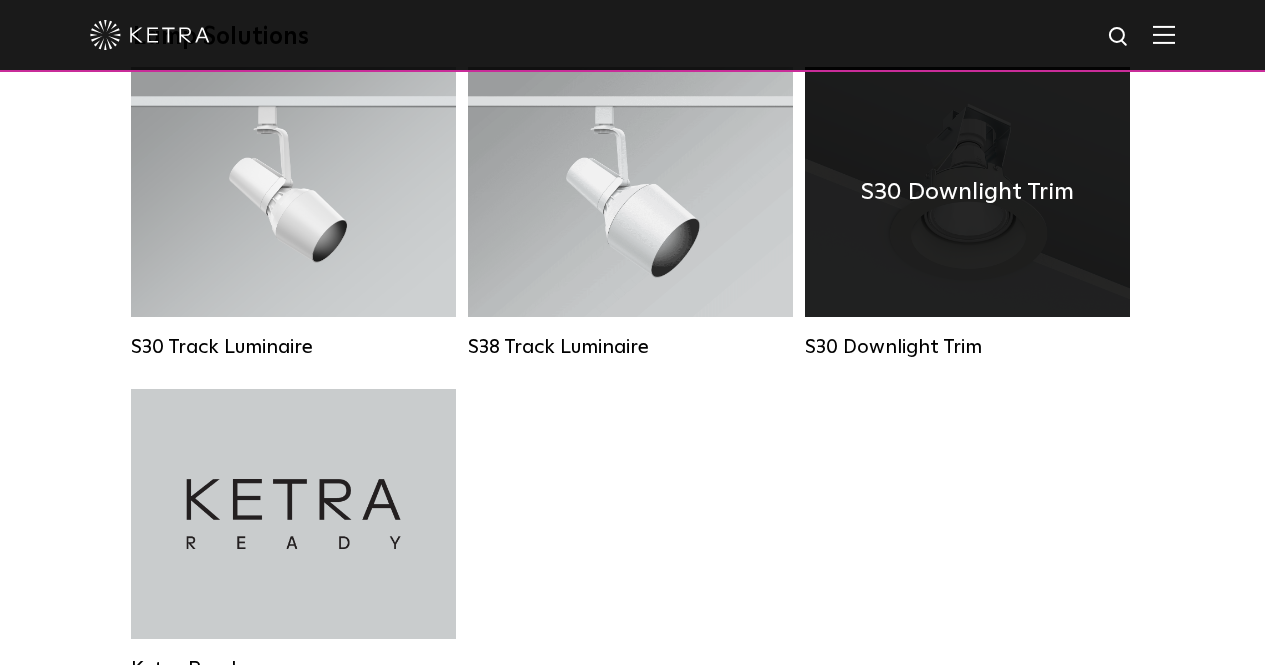 click on "S30 Downlight Trim" at bounding box center (967, 192) 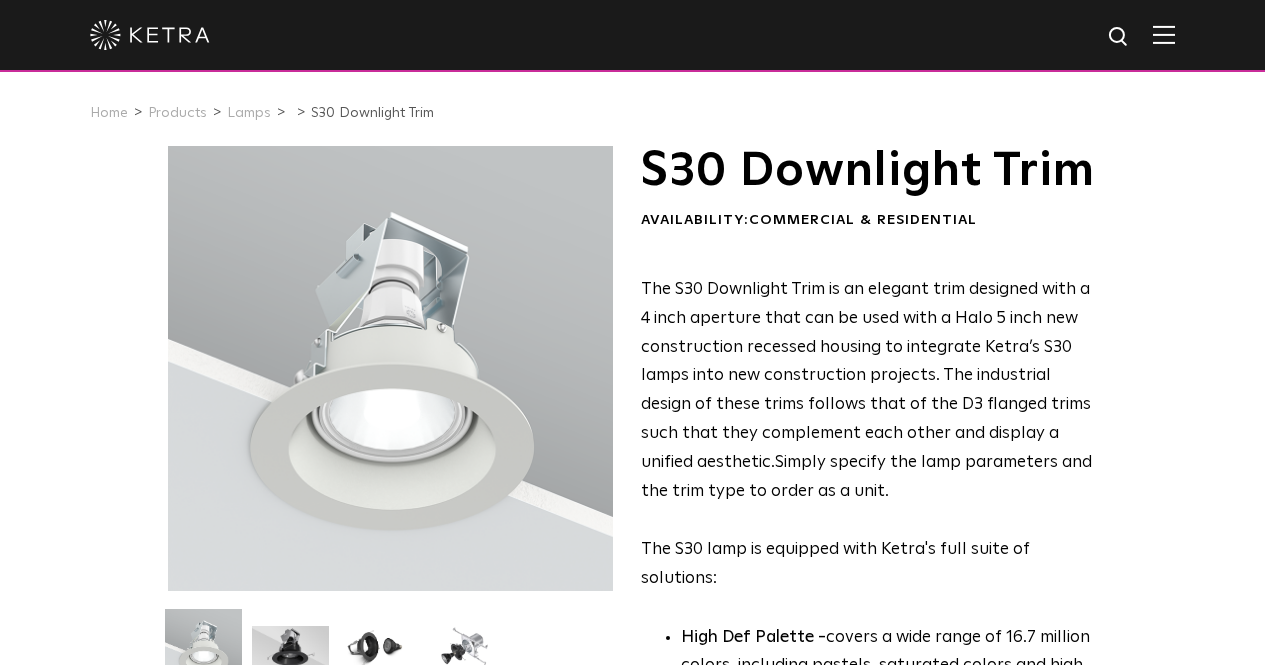 scroll, scrollTop: 0, scrollLeft: 0, axis: both 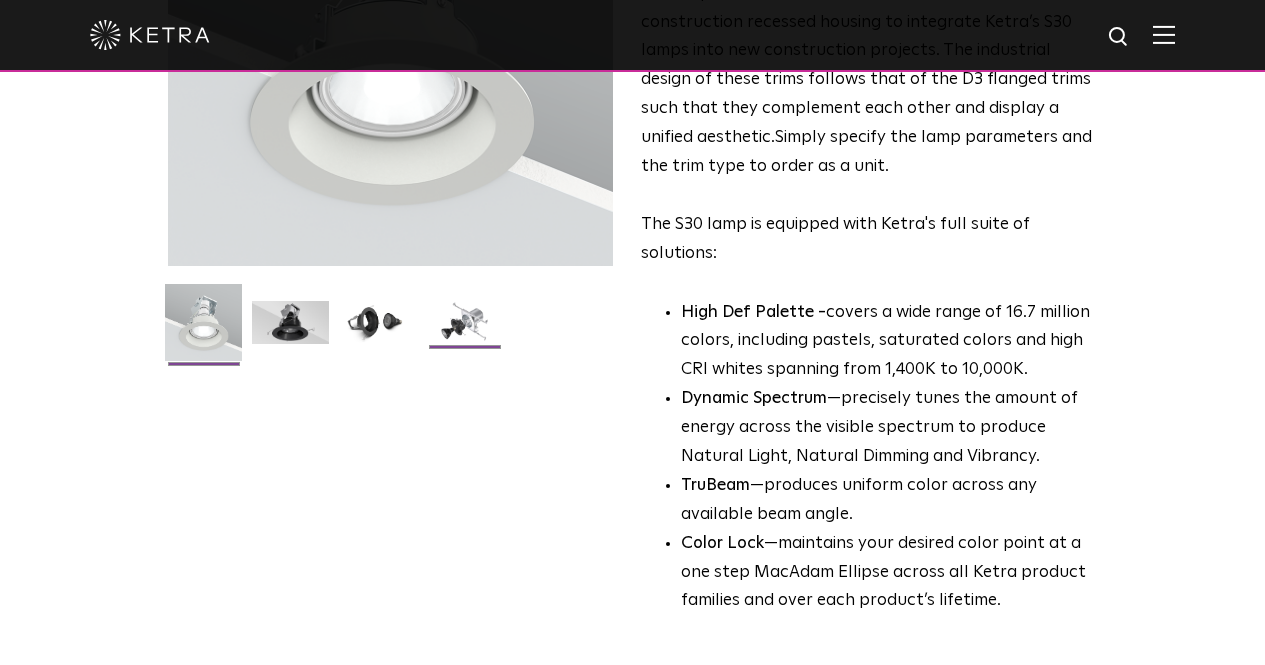 click at bounding box center (464, 330) 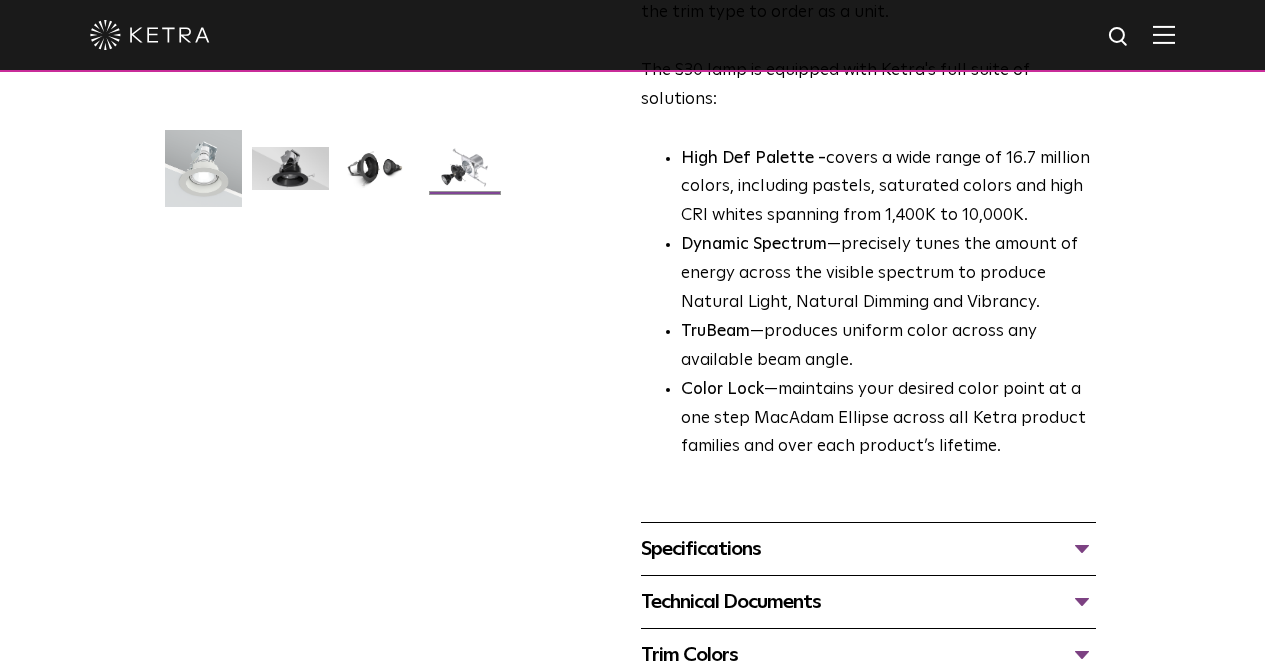 scroll, scrollTop: 480, scrollLeft: 0, axis: vertical 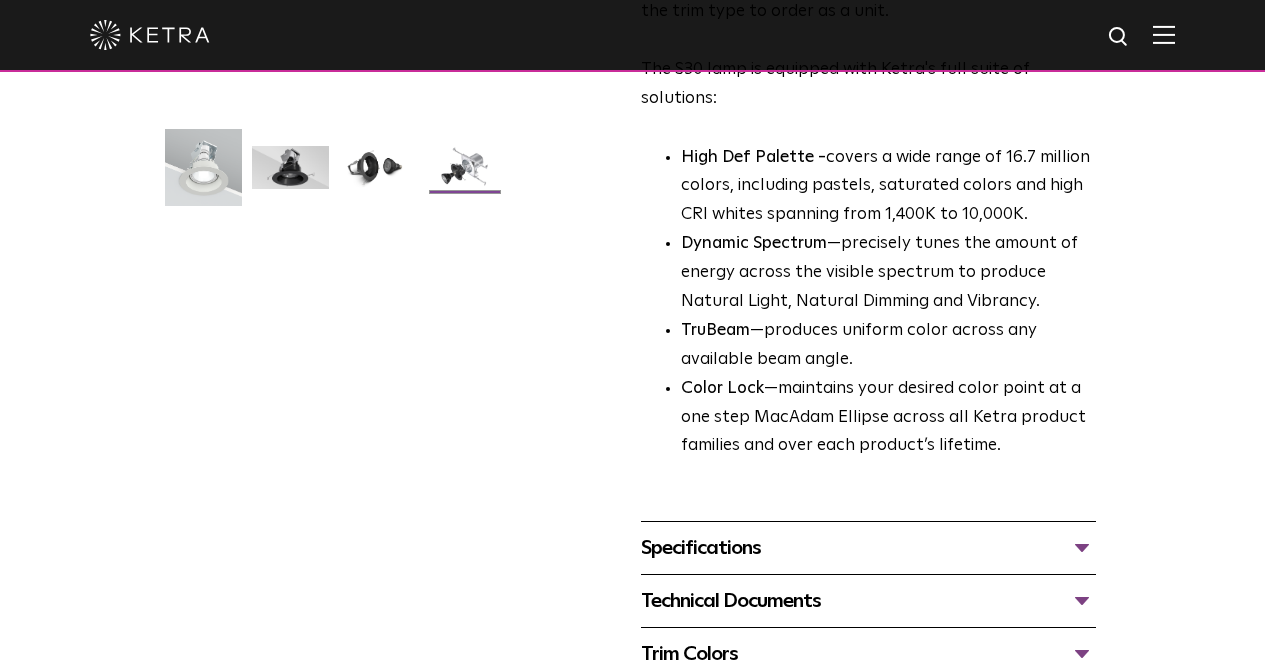 click on "Technical Documents" at bounding box center (868, 601) 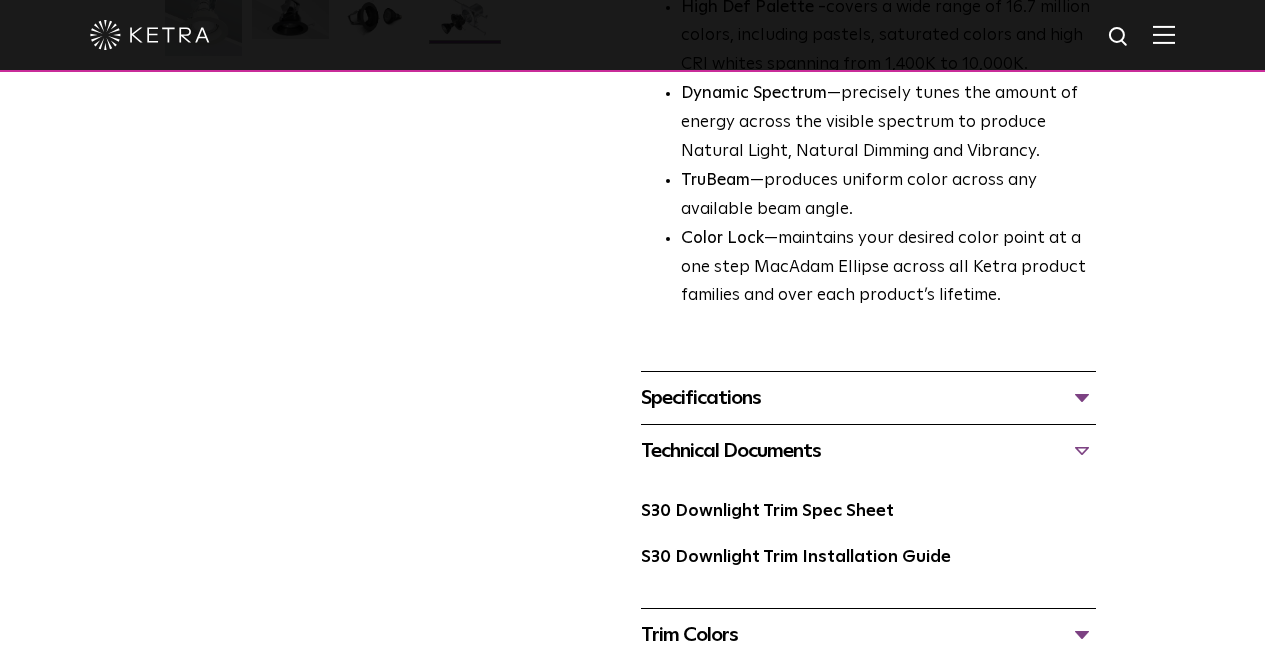 scroll, scrollTop: 631, scrollLeft: 0, axis: vertical 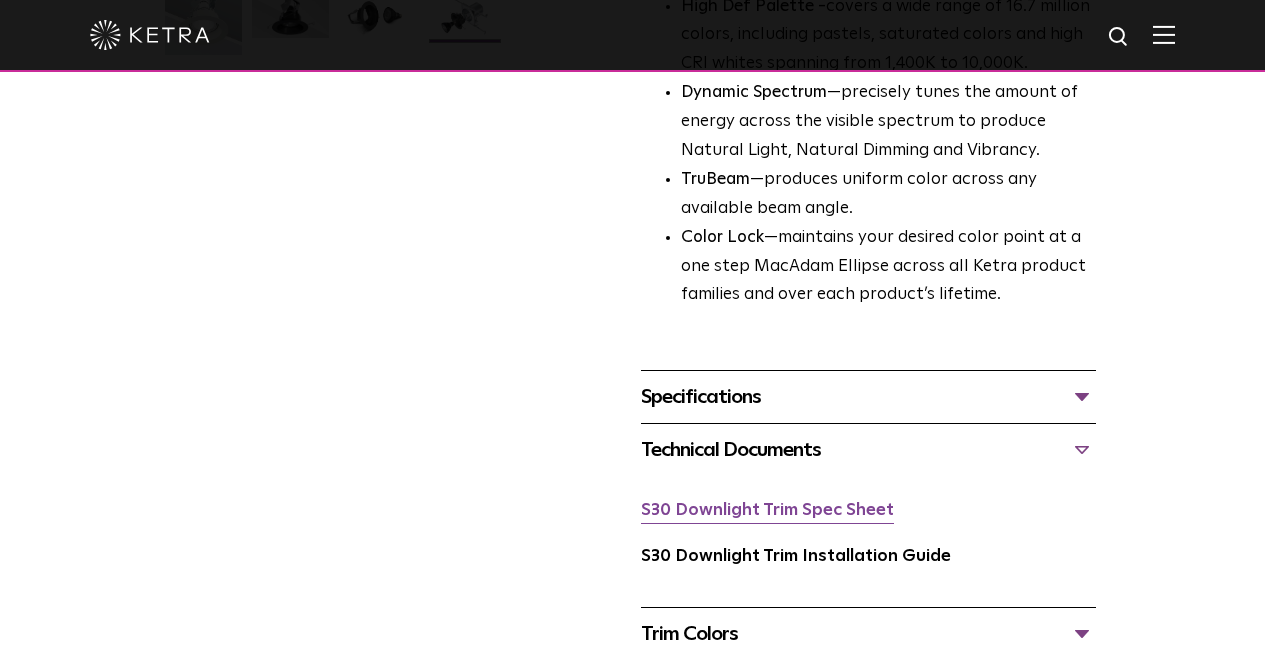click on "S30 Downlight Trim Spec Sheet" at bounding box center (767, 510) 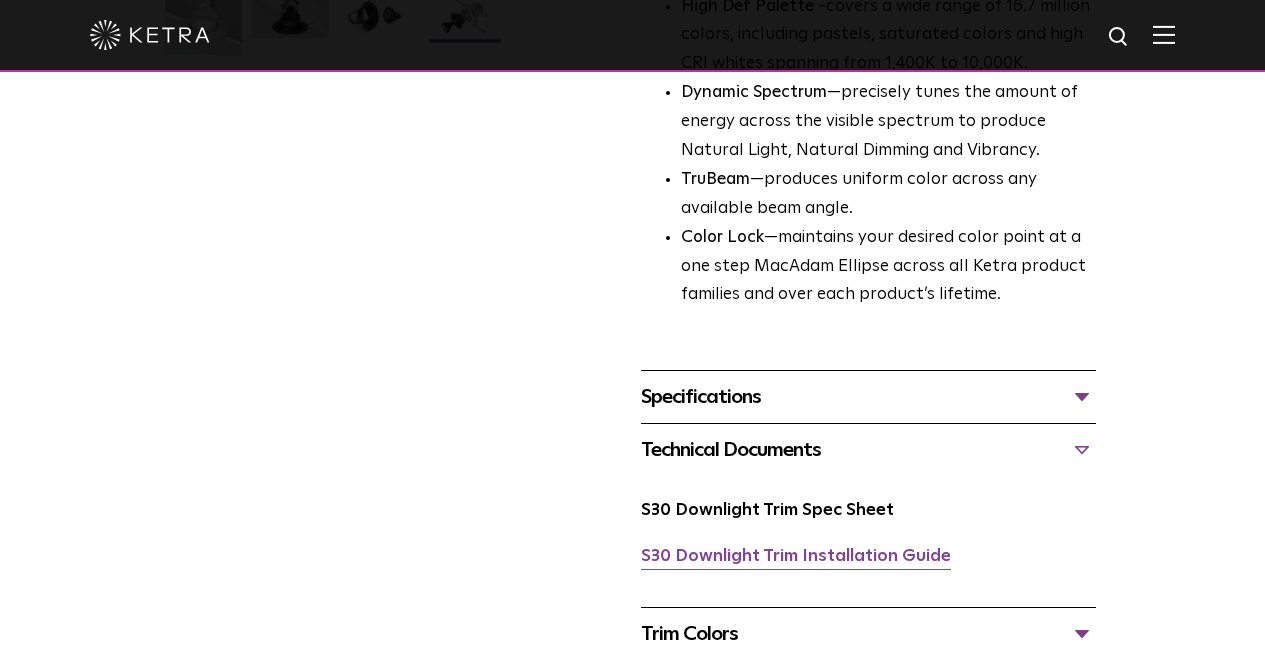 click on "S30 Downlight Trim Installation Guide" at bounding box center (796, 556) 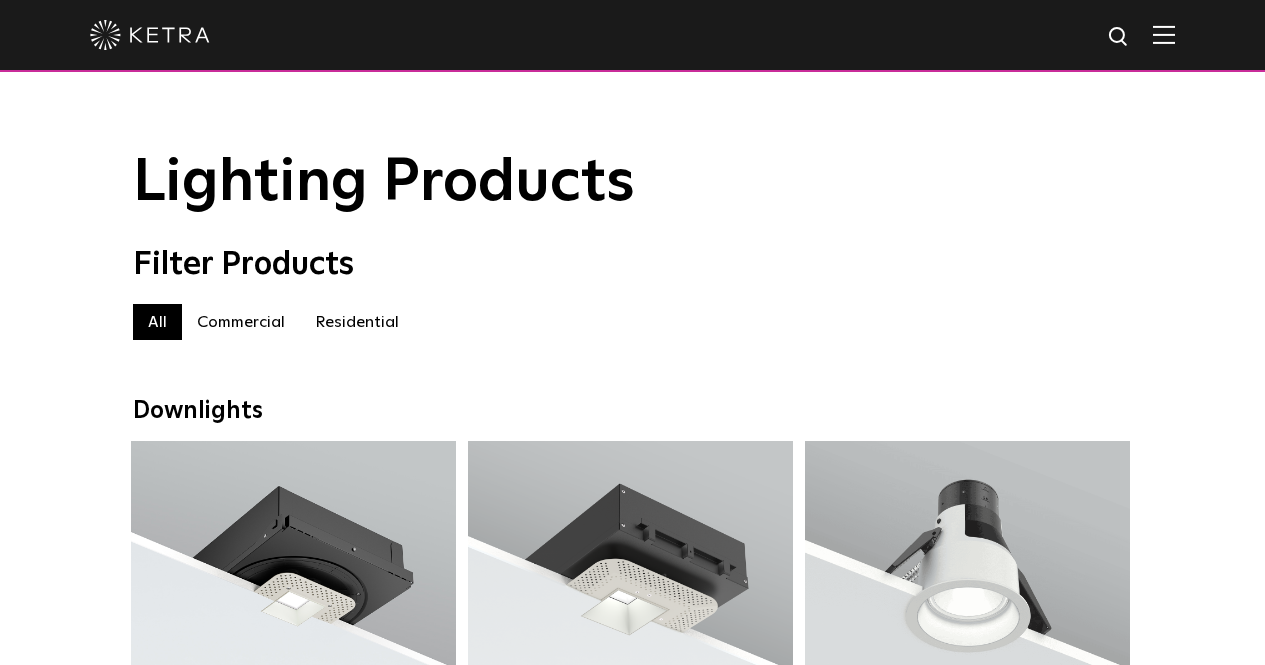 scroll, scrollTop: 3711, scrollLeft: 0, axis: vertical 